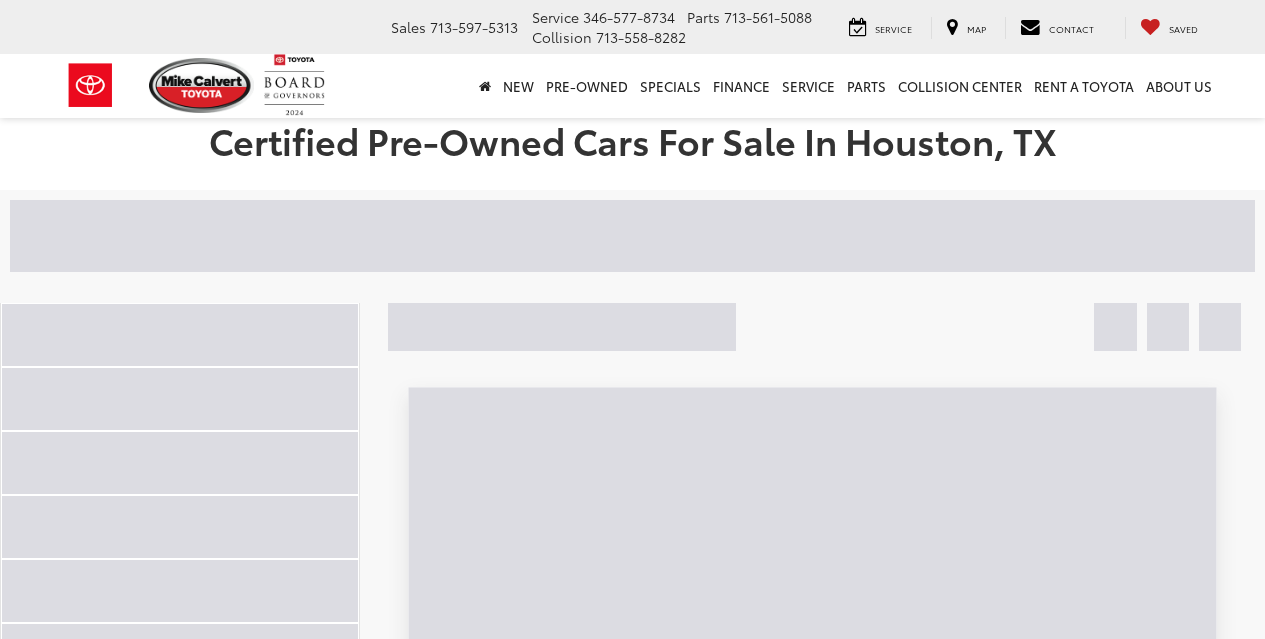 scroll, scrollTop: 0, scrollLeft: 0, axis: both 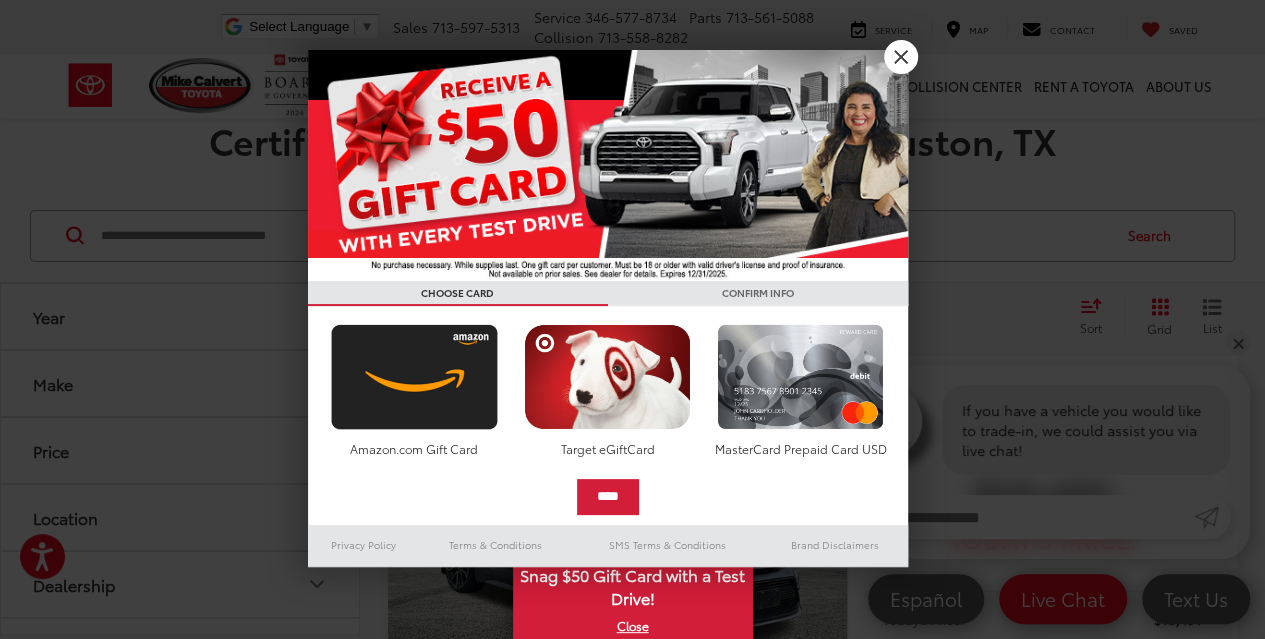 drag, startPoint x: 906, startPoint y: 45, endPoint x: 932, endPoint y: 111, distance: 70.93659 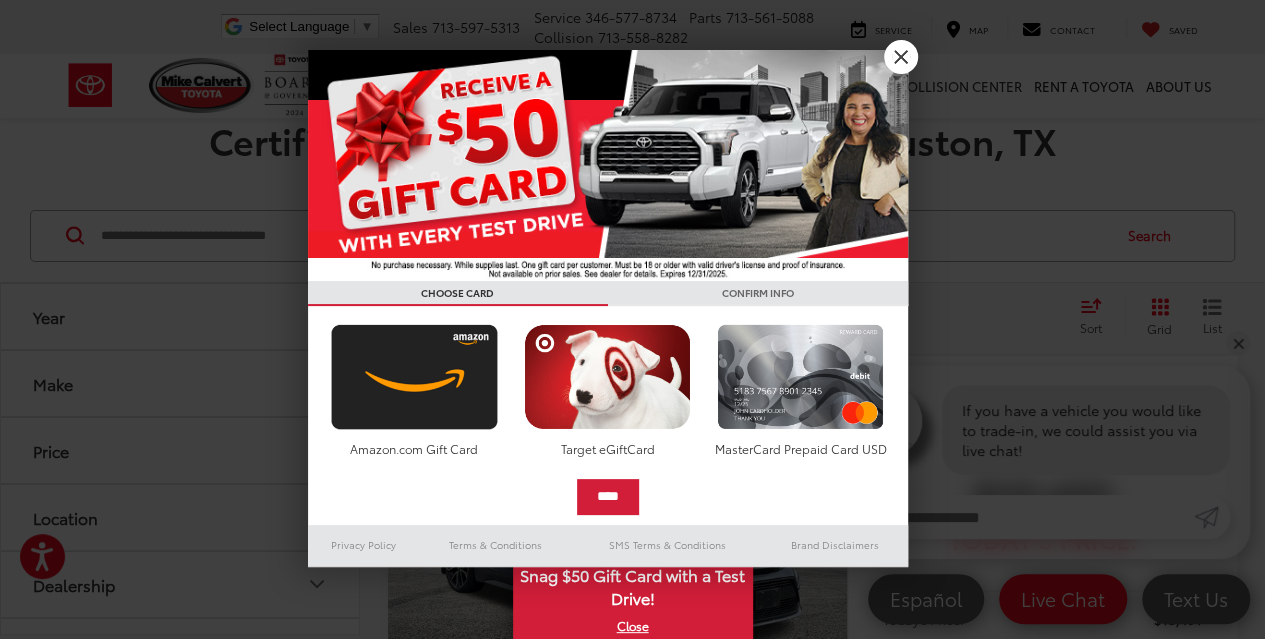 click on "X" at bounding box center [901, 57] 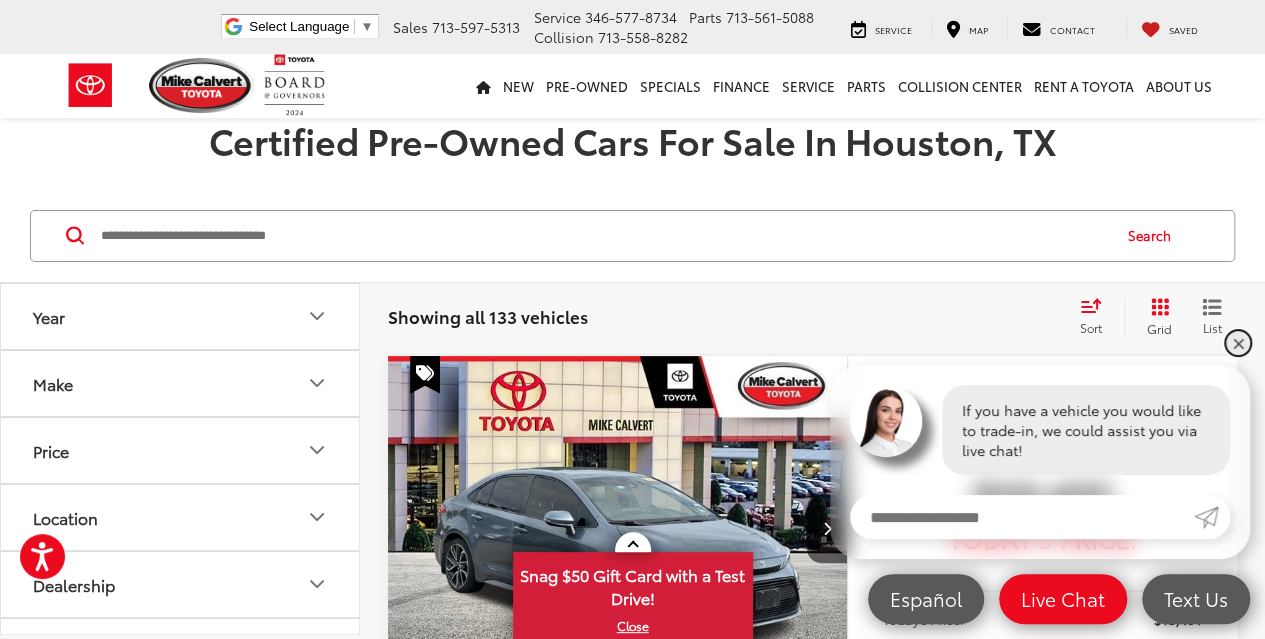 click on "✕" at bounding box center (1238, 343) 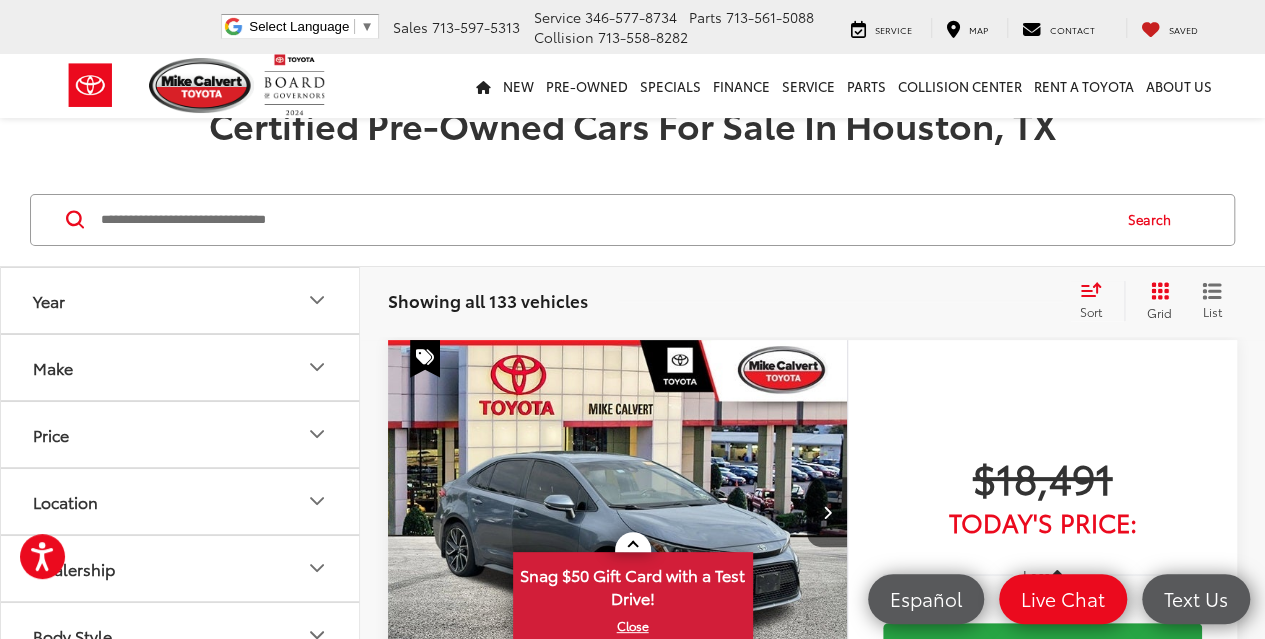 scroll, scrollTop: 0, scrollLeft: 0, axis: both 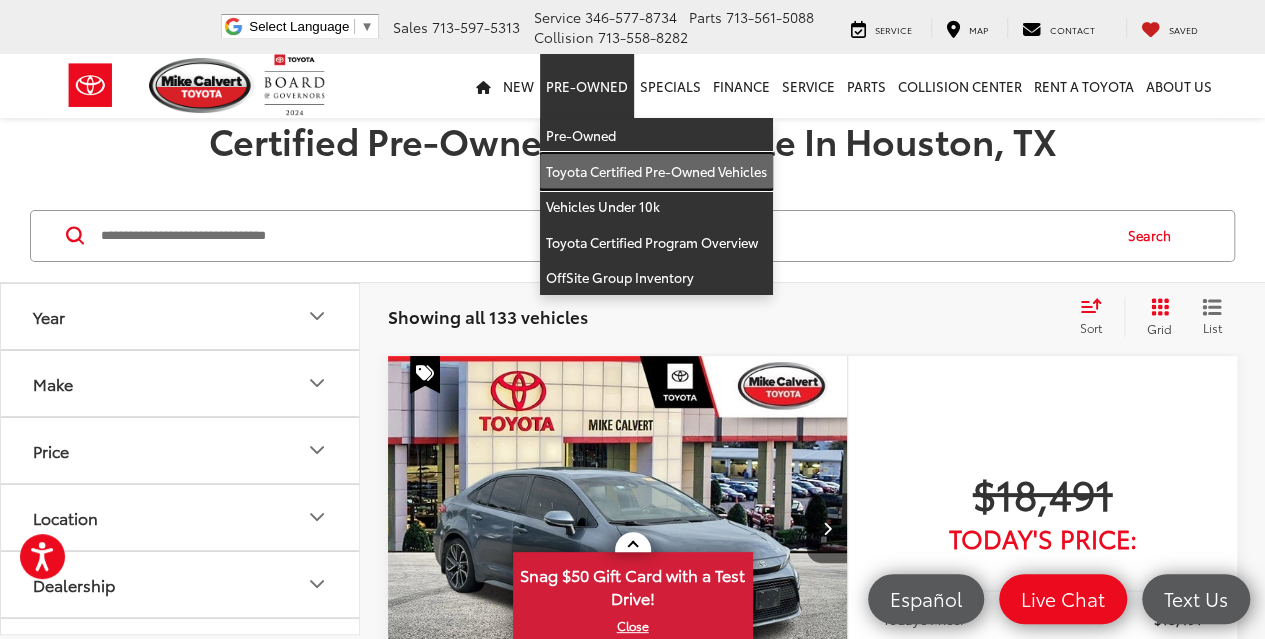 click on "Toyota Certified Pre-Owned Vehicles" at bounding box center [656, 172] 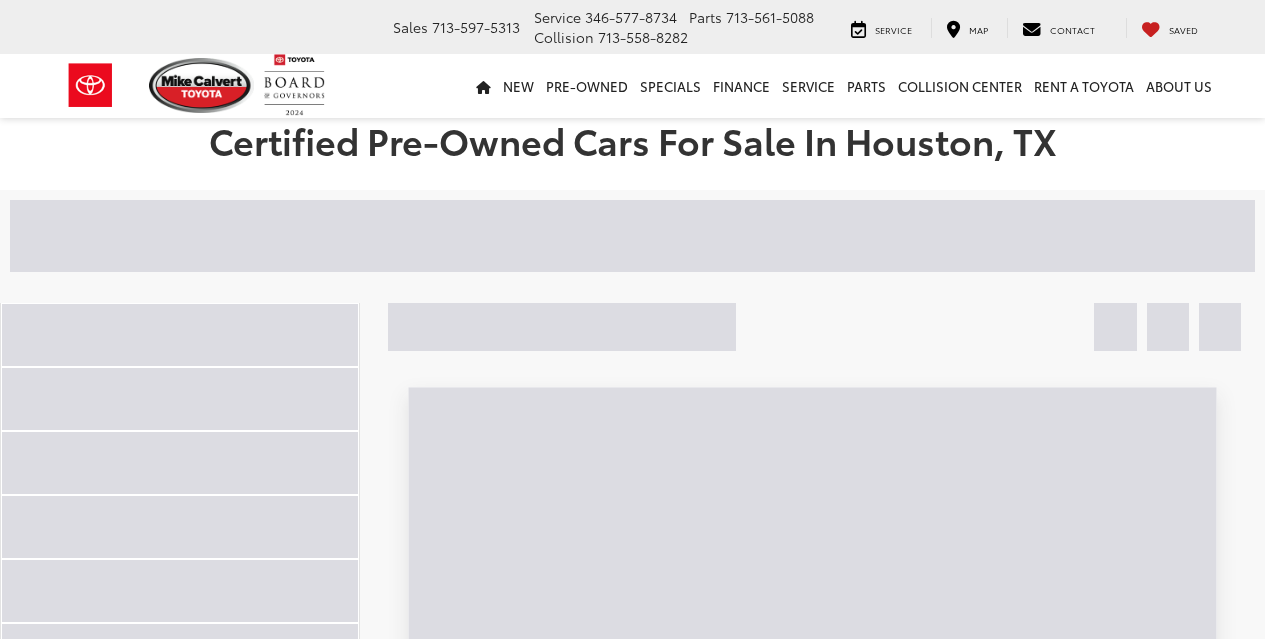 scroll, scrollTop: 0, scrollLeft: 0, axis: both 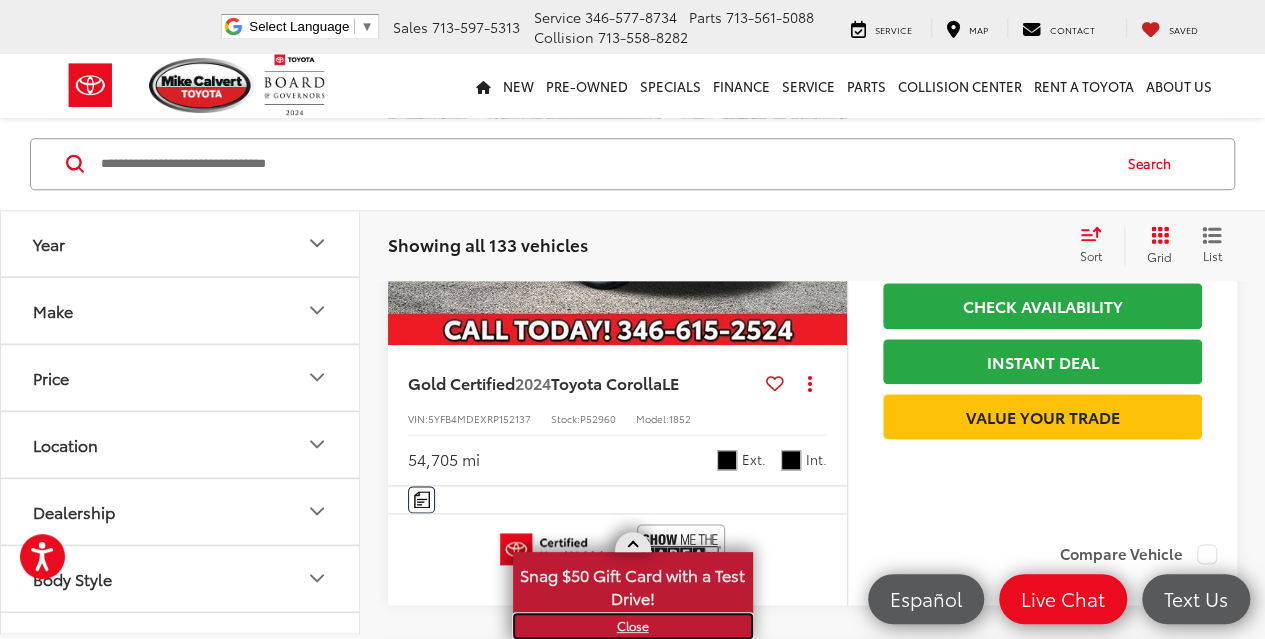 click on "X" at bounding box center (633, 626) 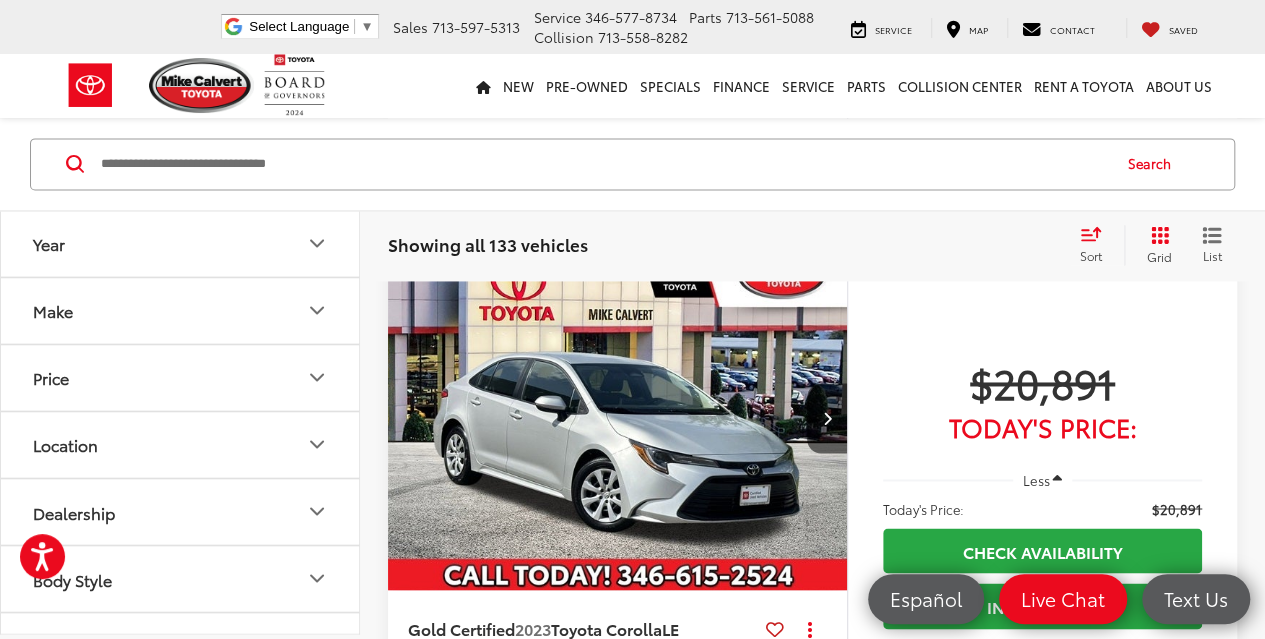 scroll, scrollTop: 1500, scrollLeft: 0, axis: vertical 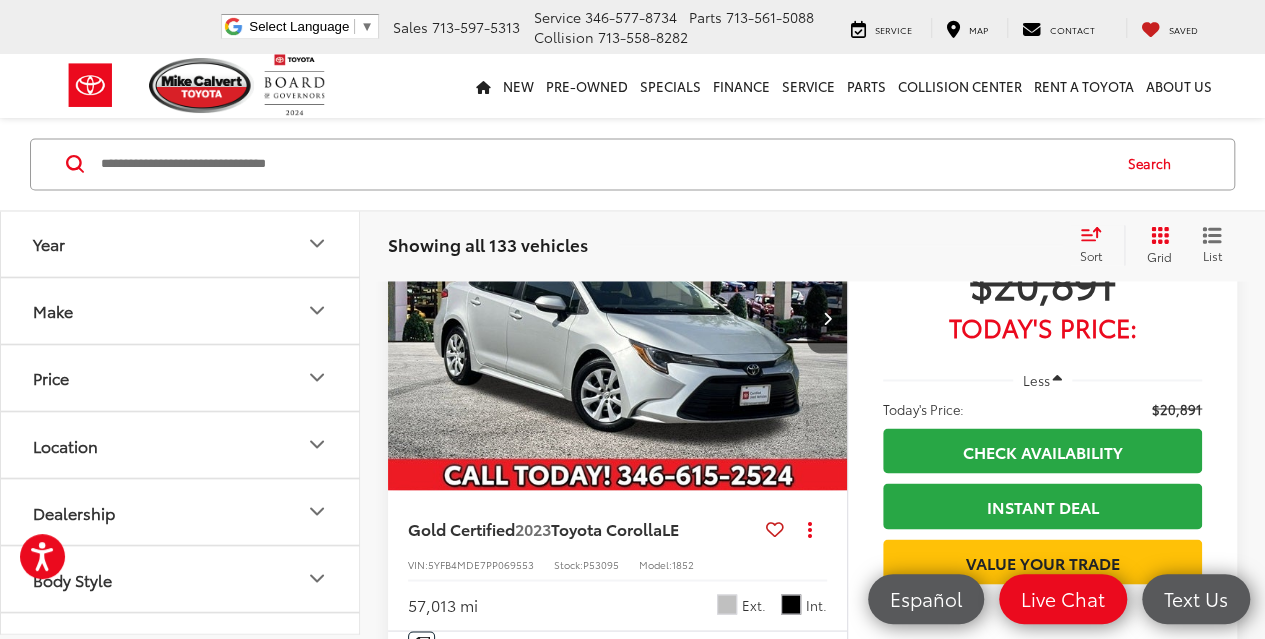 click at bounding box center [1057, 379] 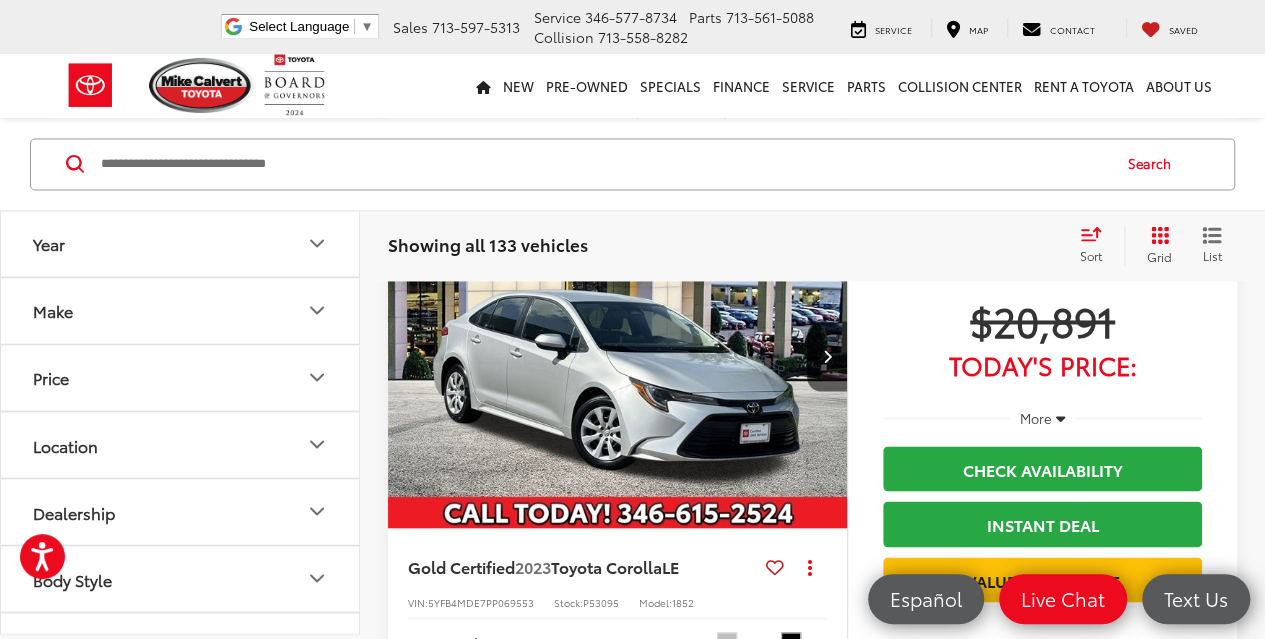 click at bounding box center (1060, 417) 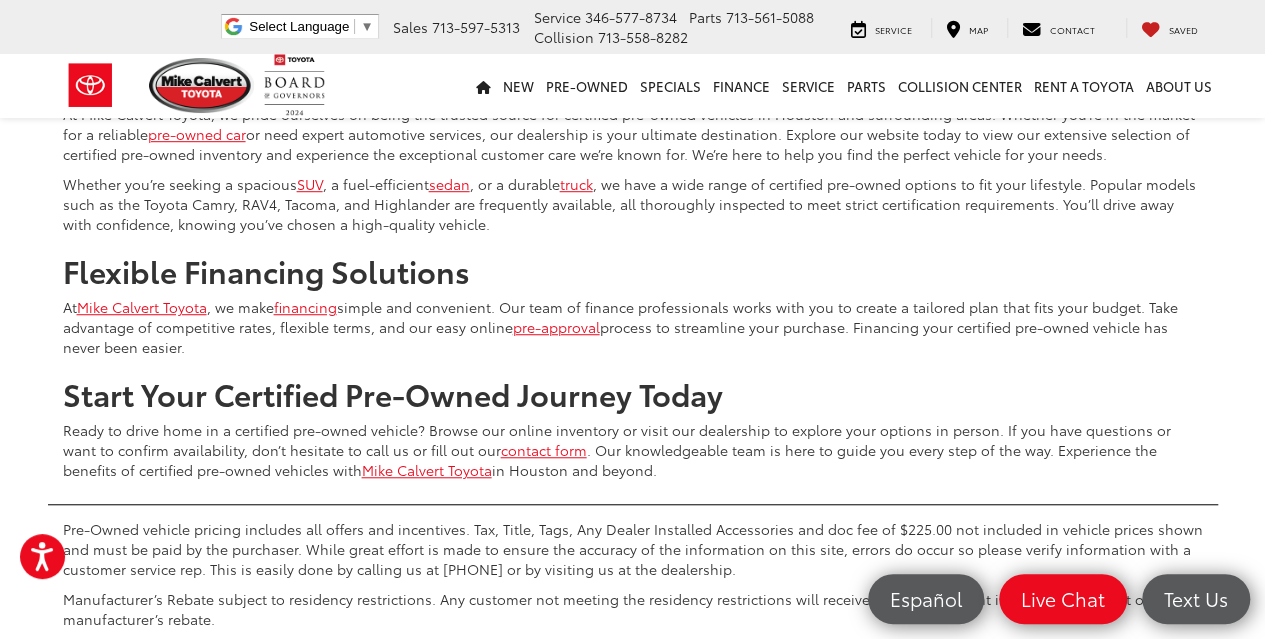 scroll, scrollTop: 8200, scrollLeft: 0, axis: vertical 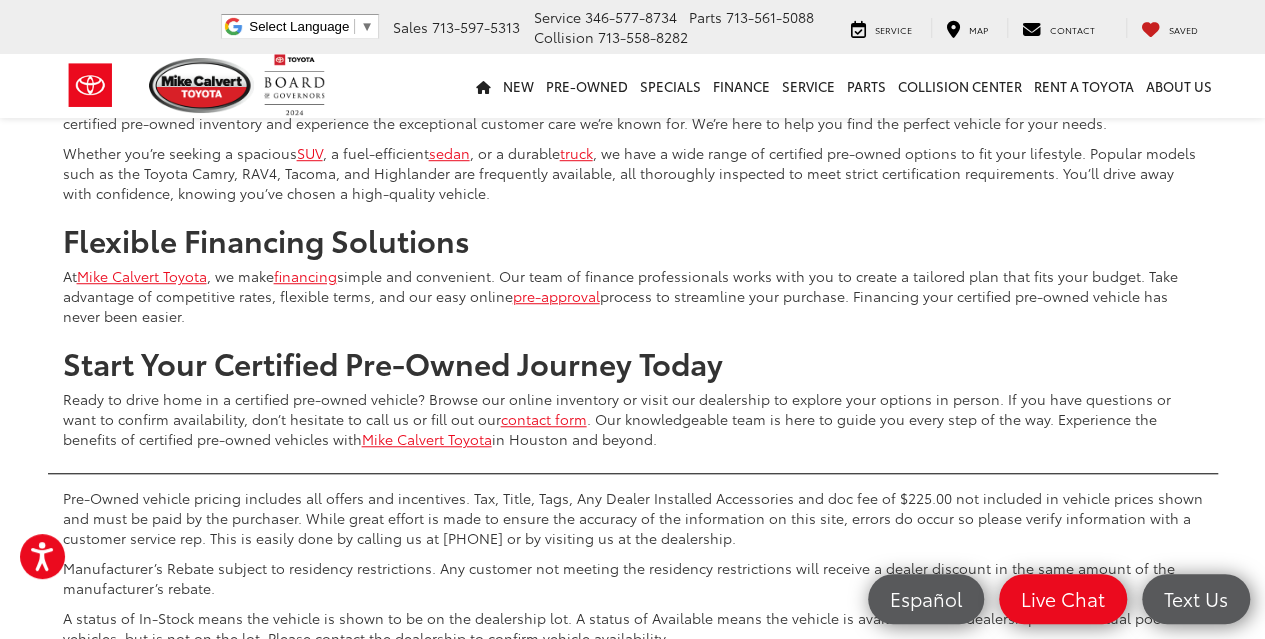 click on "2" at bounding box center [879, -49] 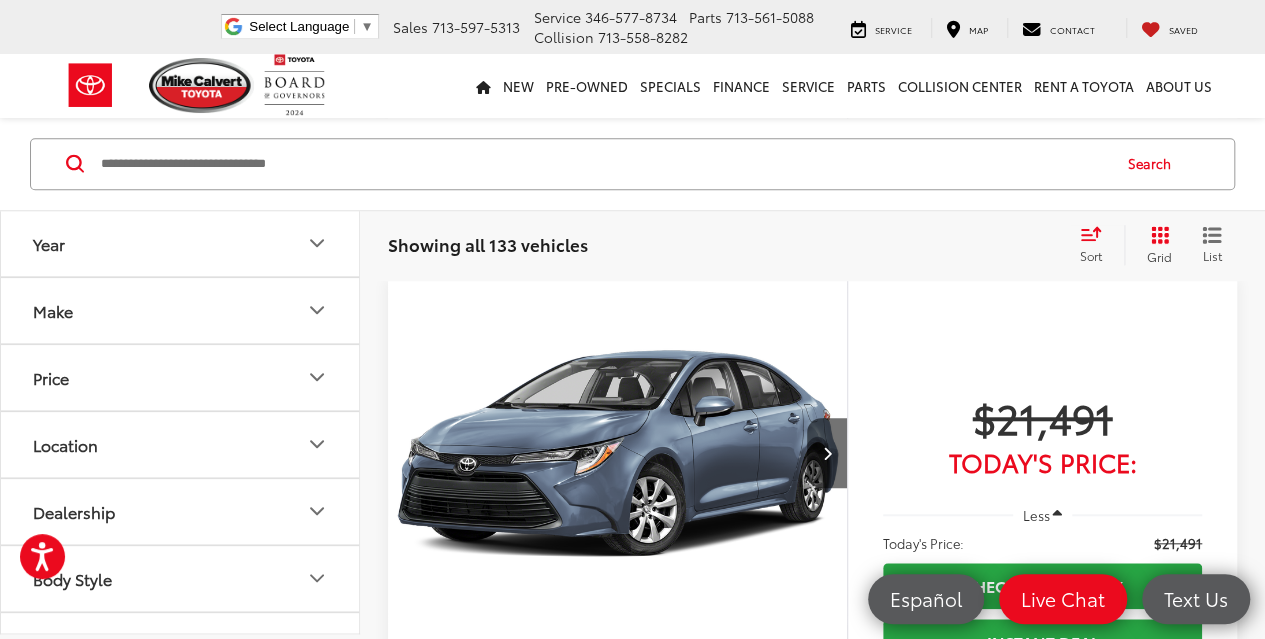scroll, scrollTop: 718, scrollLeft: 0, axis: vertical 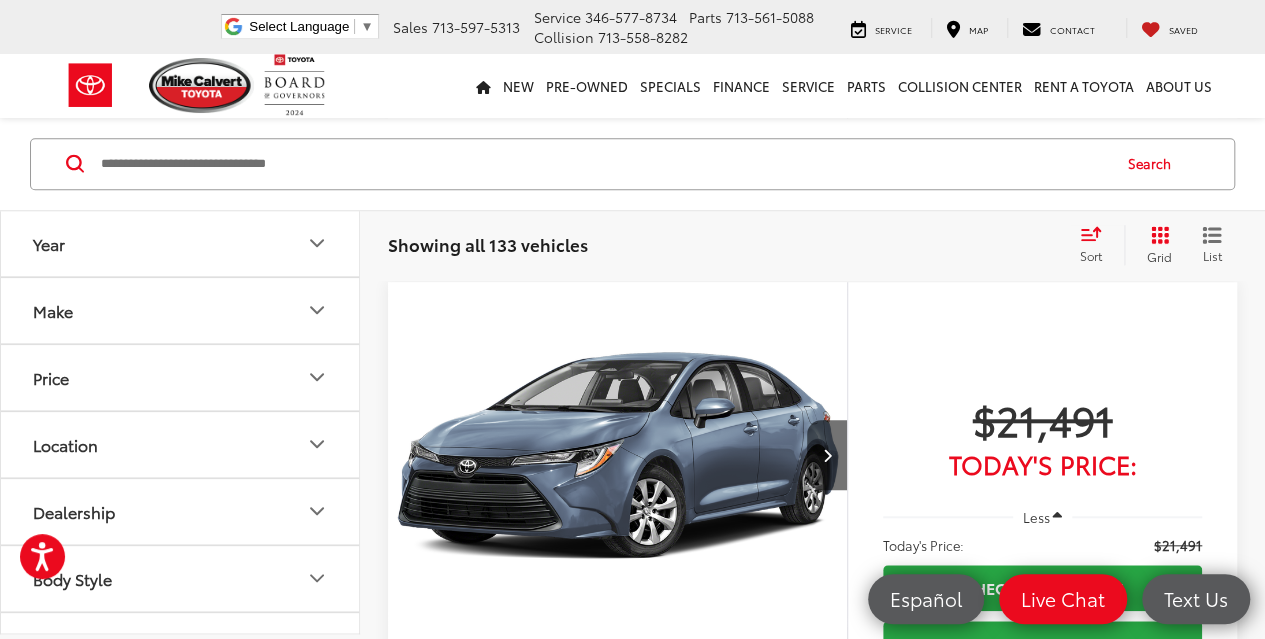 click 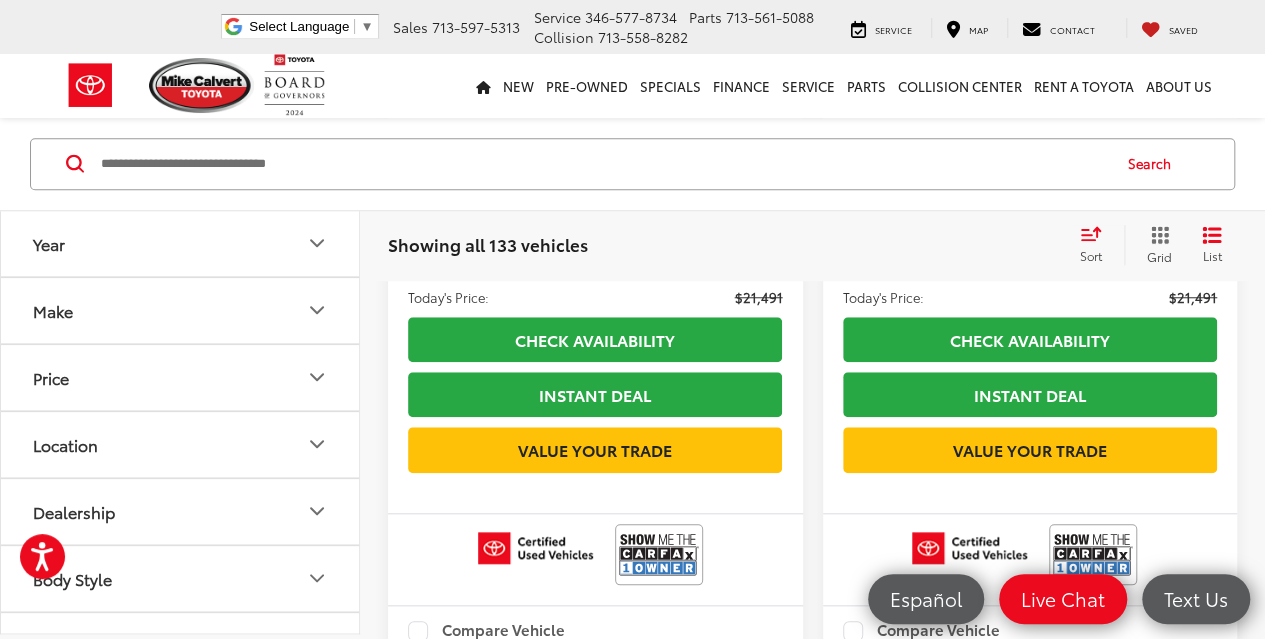 click on "Grid" at bounding box center [1155, 245] 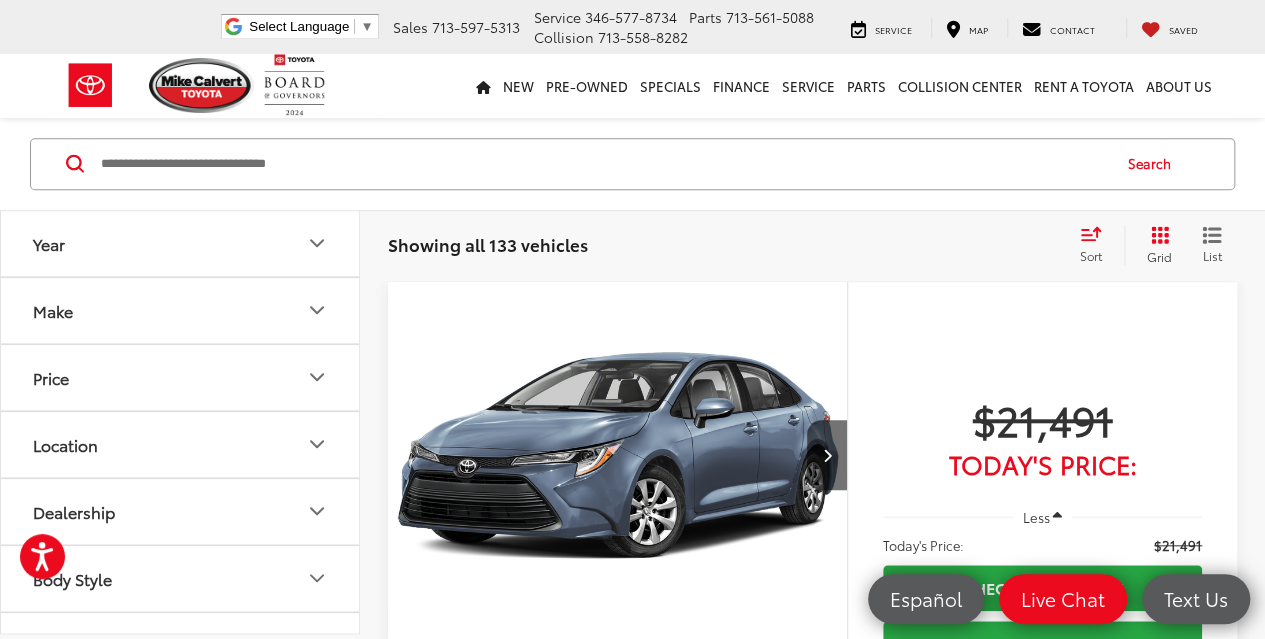 click on "Sort" at bounding box center [1097, 245] 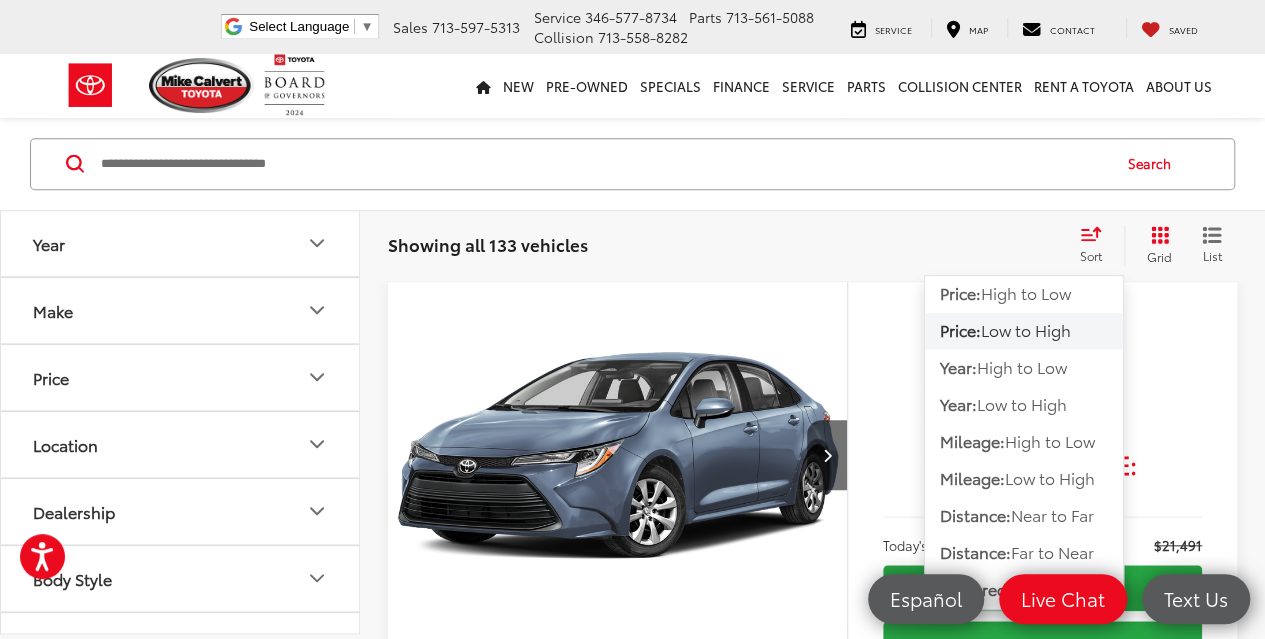 click on "Low to High" at bounding box center (1026, 330) 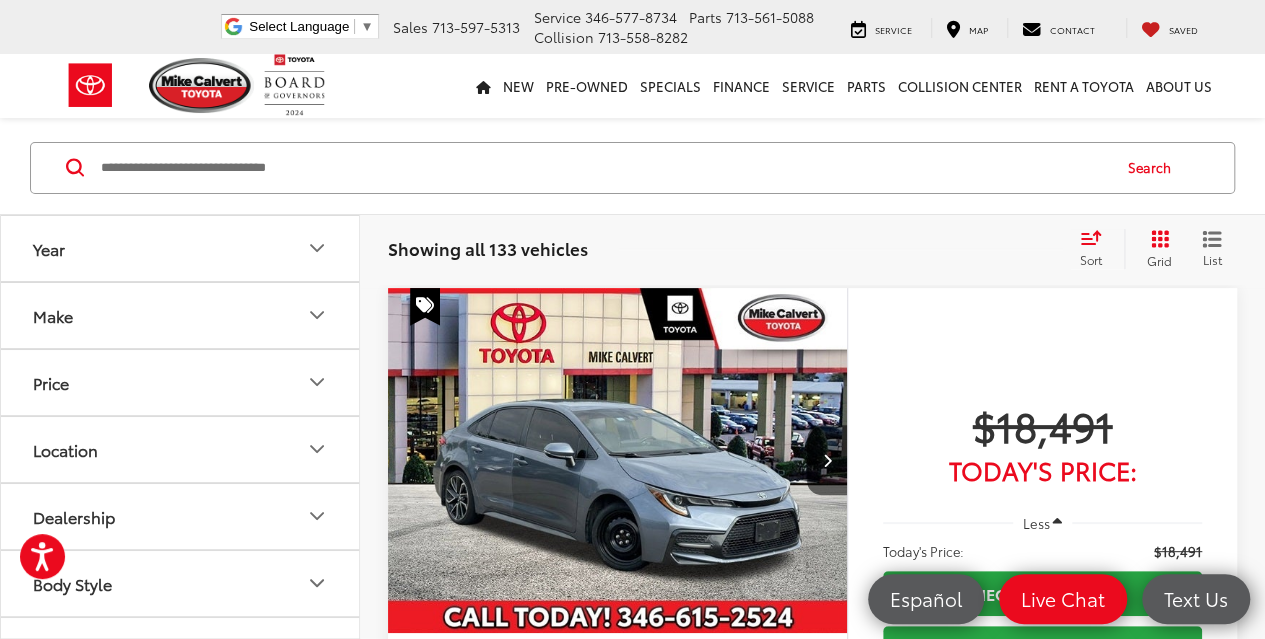 scroll, scrollTop: 100, scrollLeft: 0, axis: vertical 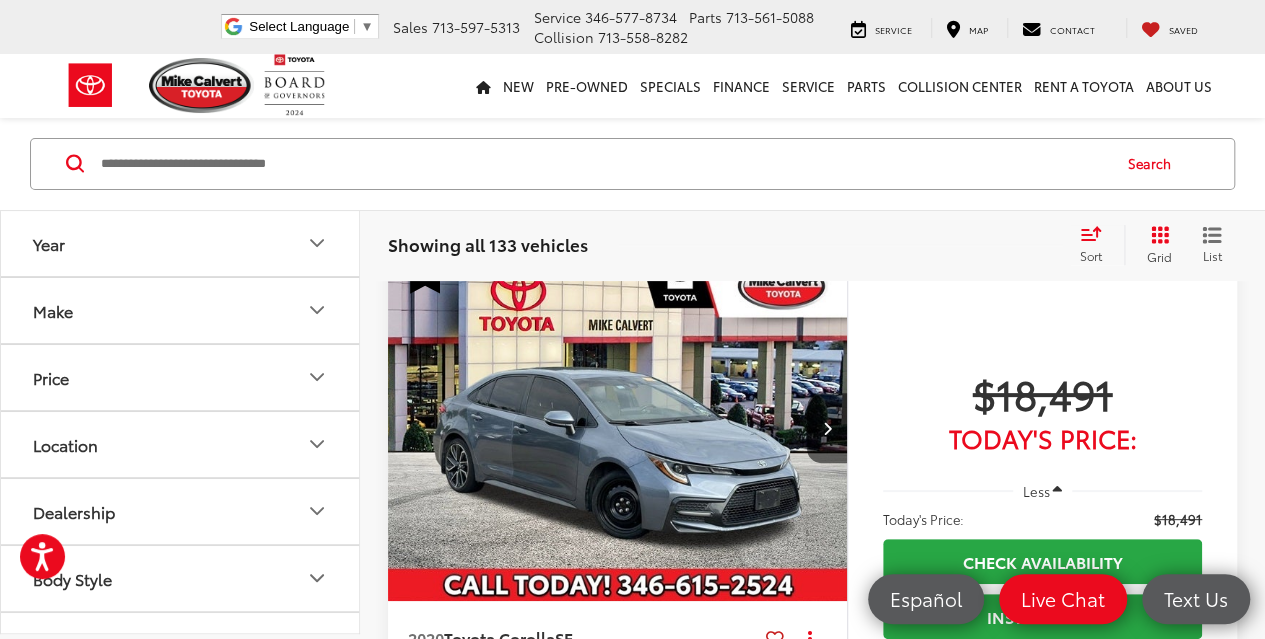 click on "Make" at bounding box center [181, 310] 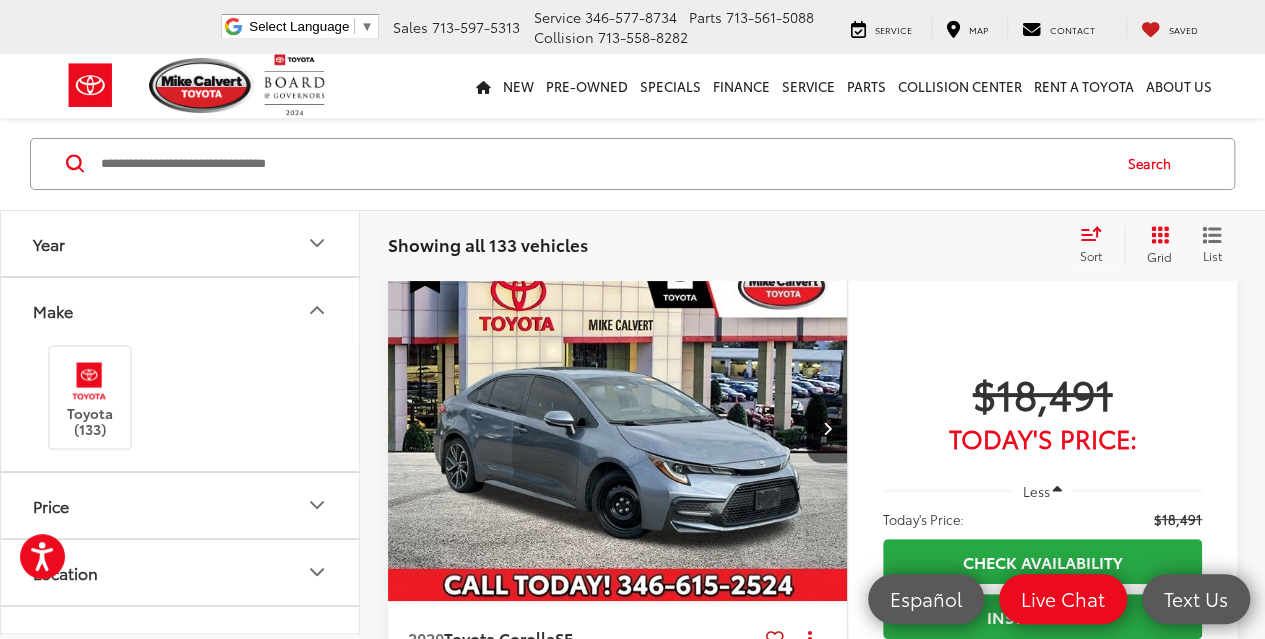click on "Make" at bounding box center [181, 310] 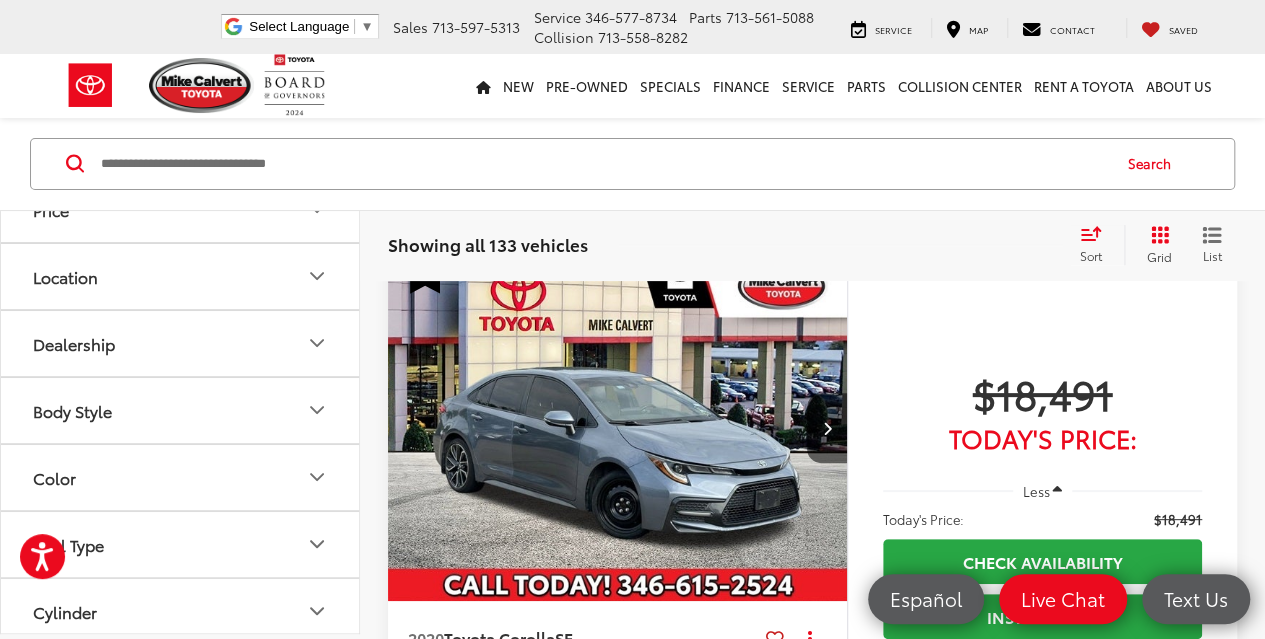 scroll, scrollTop: 200, scrollLeft: 0, axis: vertical 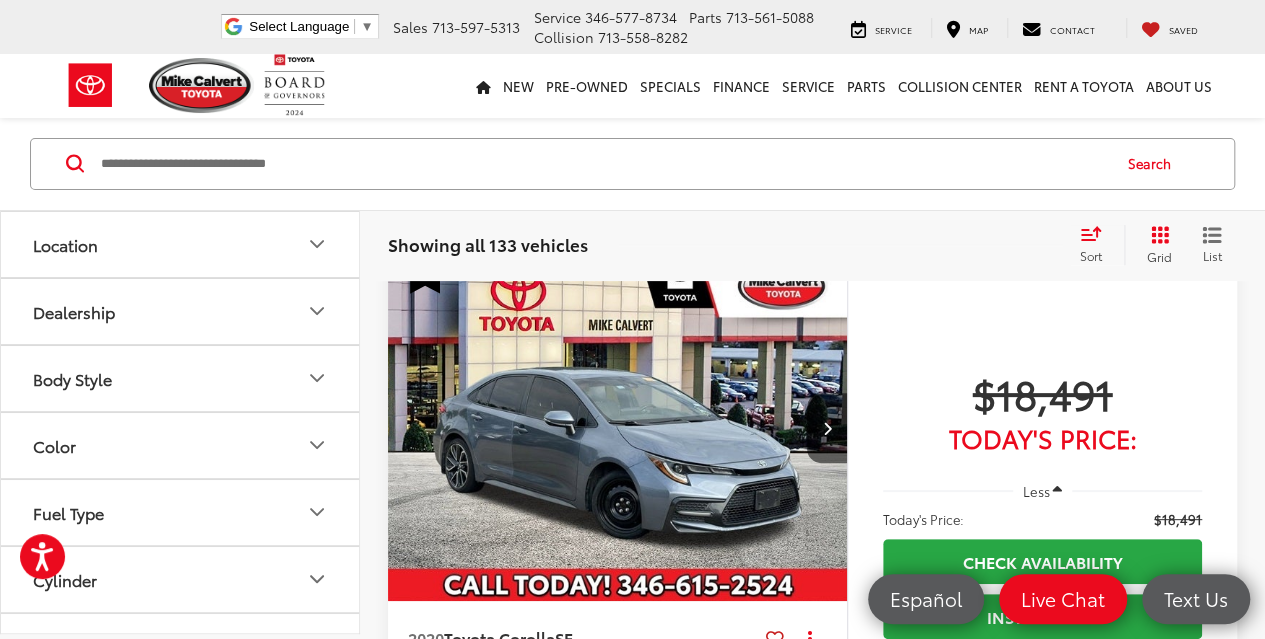 click on "Body Style" at bounding box center (181, 378) 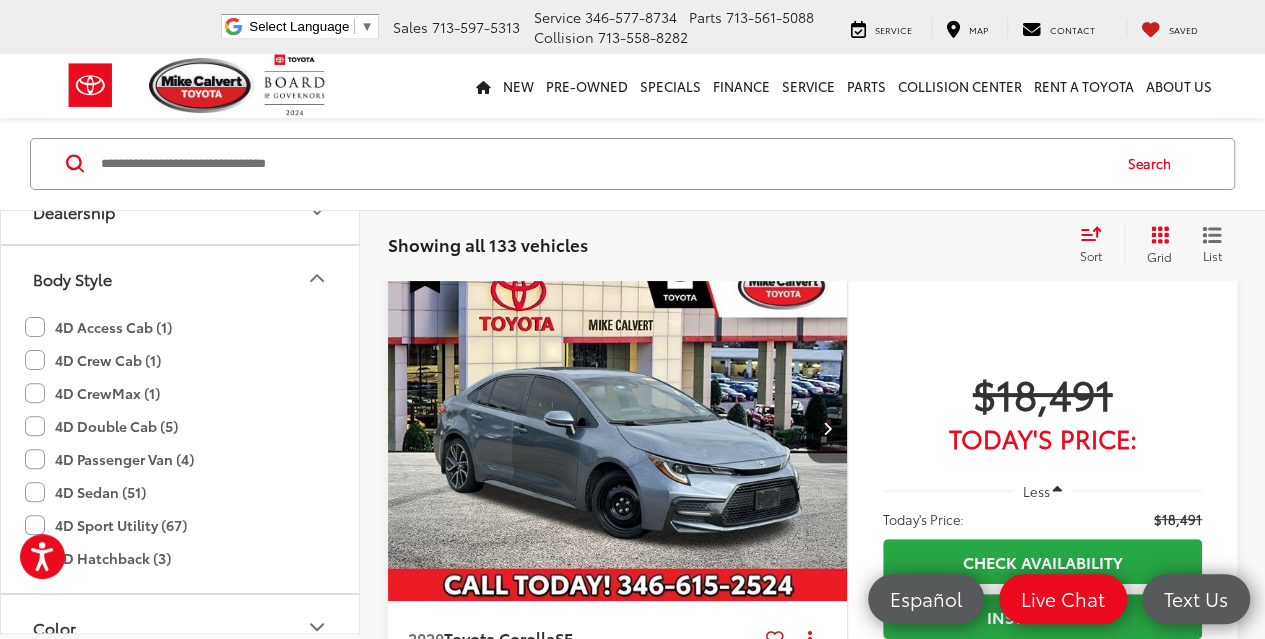 scroll, scrollTop: 400, scrollLeft: 0, axis: vertical 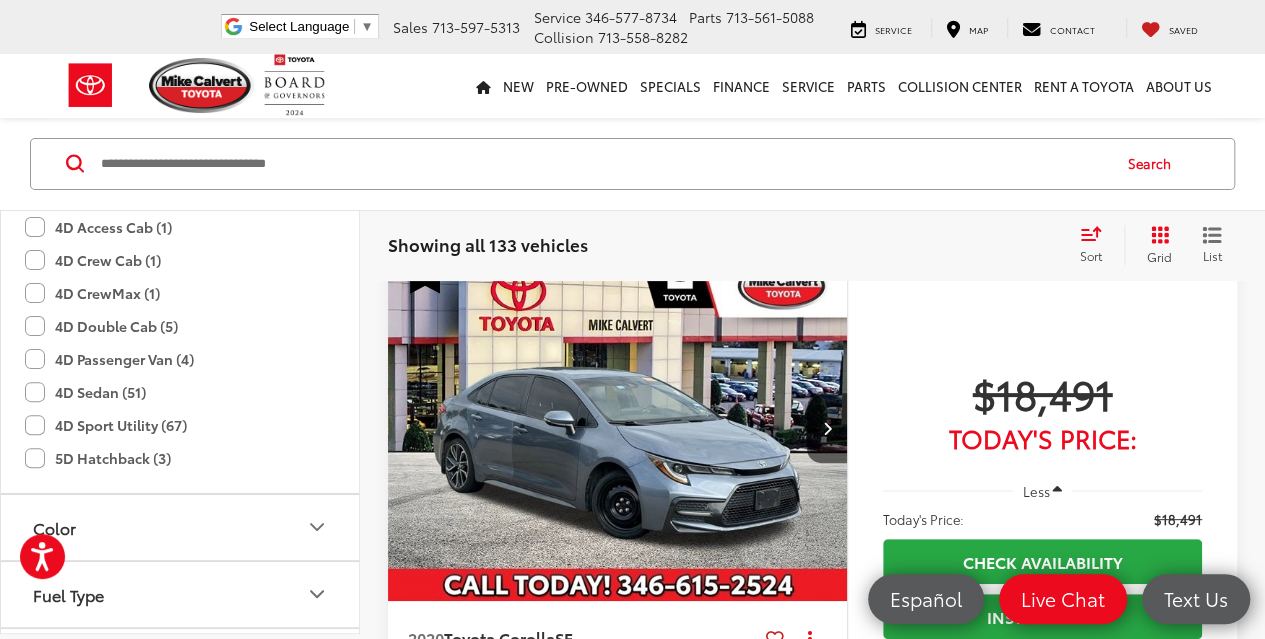click on "4D Sport Utility (67)" 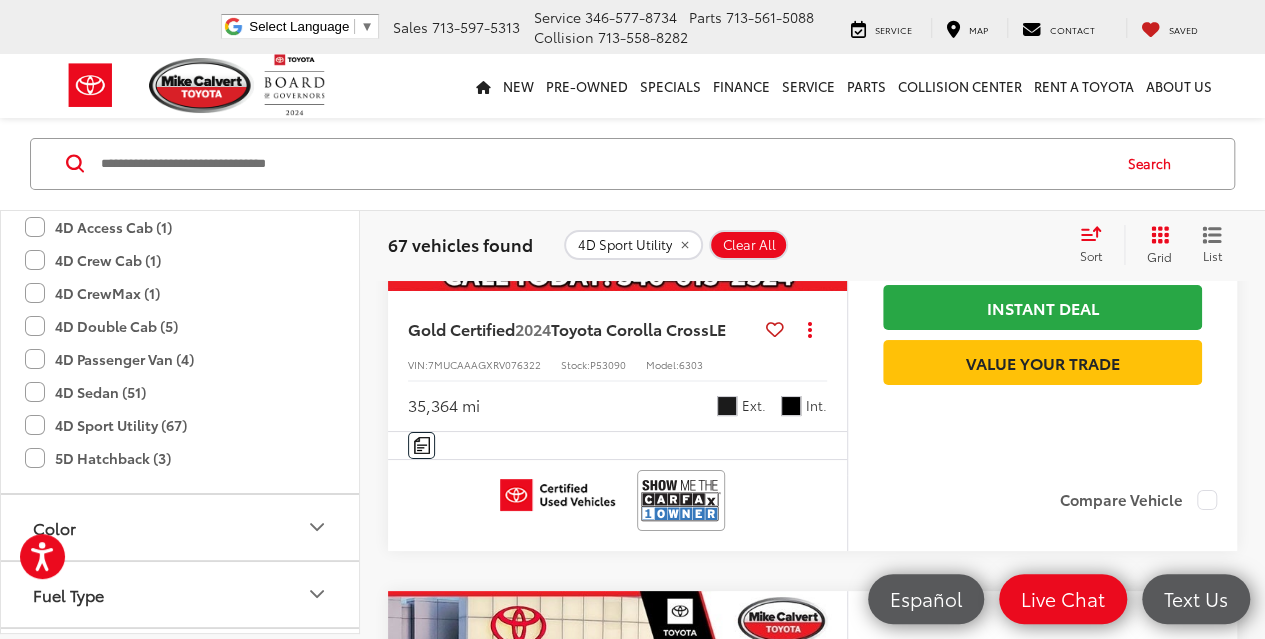scroll, scrollTop: 3872, scrollLeft: 0, axis: vertical 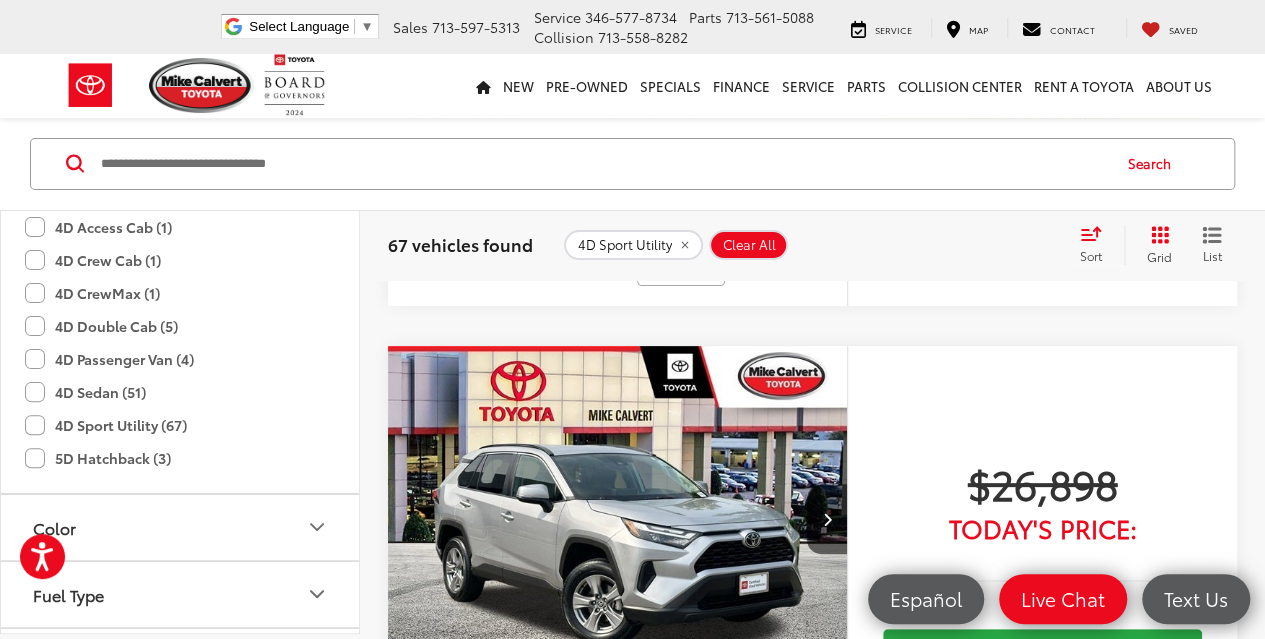 click on "5D Hatchback (3)" 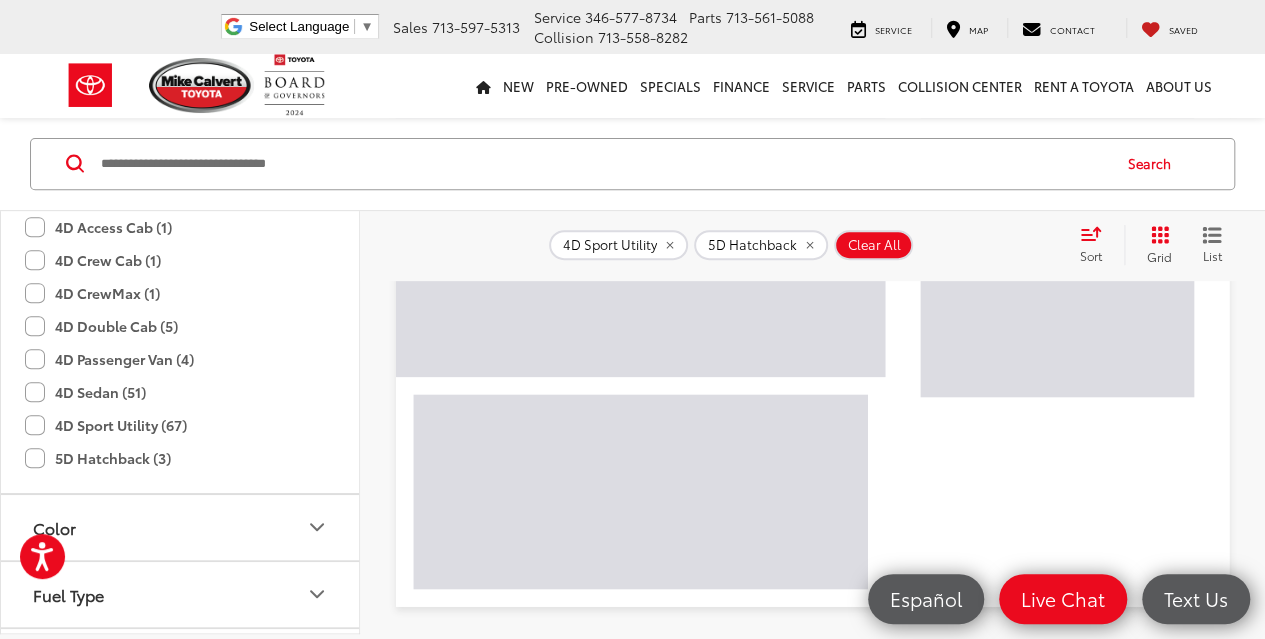 scroll, scrollTop: 72, scrollLeft: 0, axis: vertical 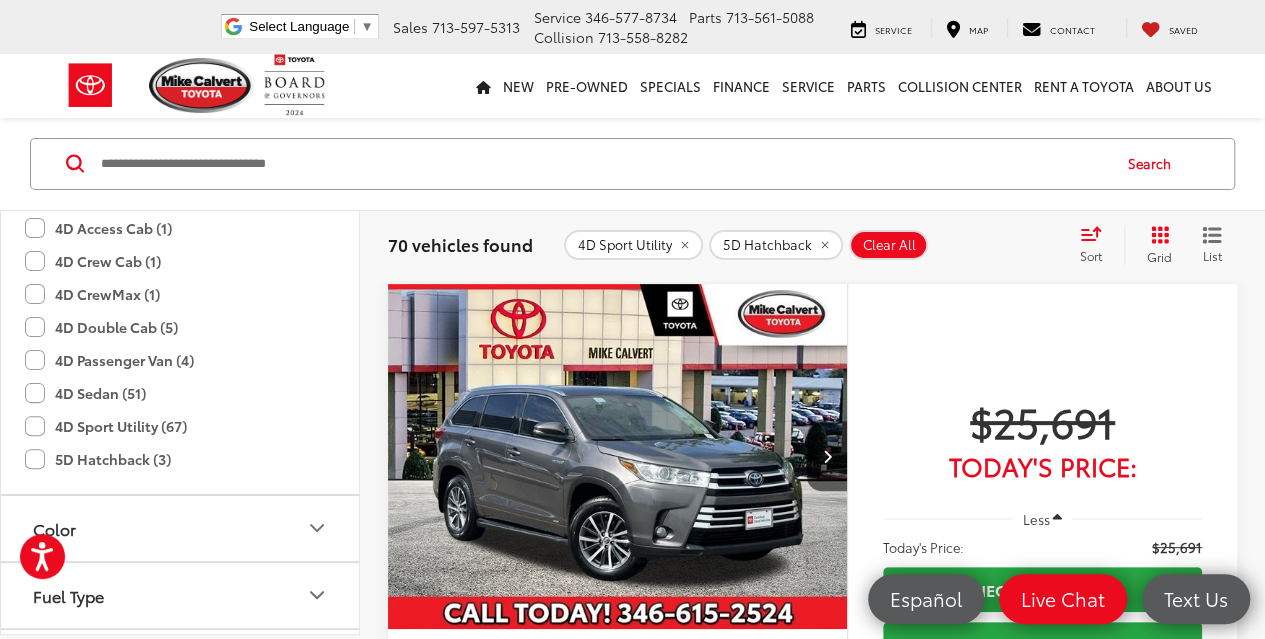 click on "4D Sport Utility (67)" 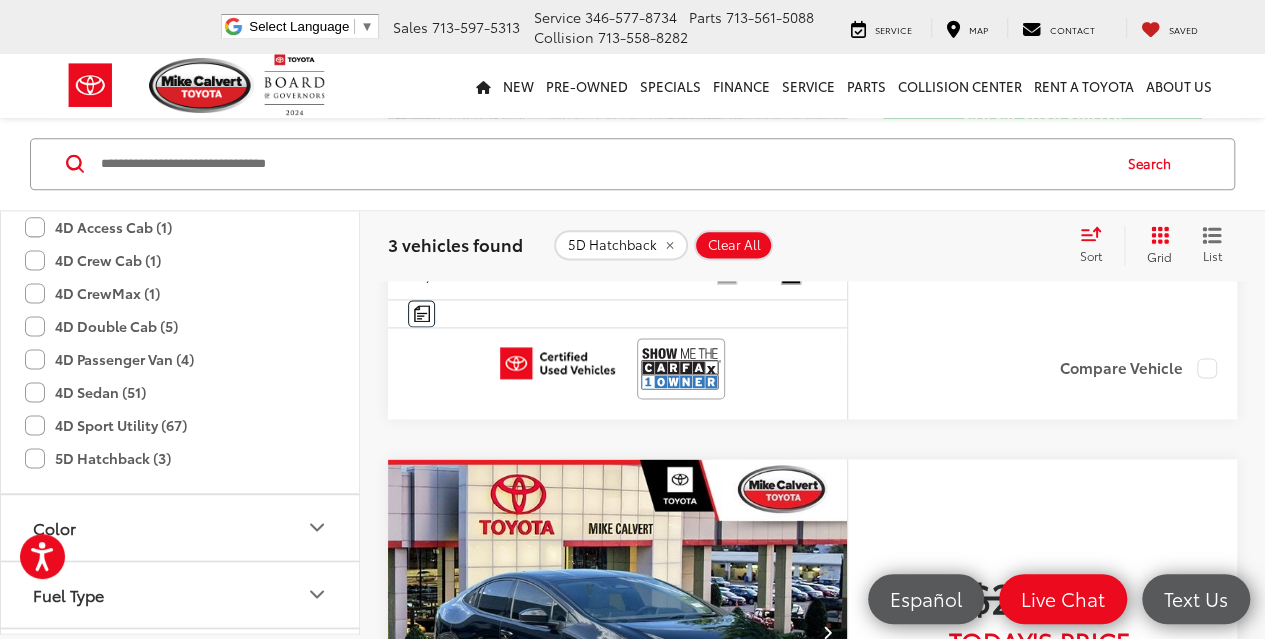 scroll, scrollTop: 1172, scrollLeft: 0, axis: vertical 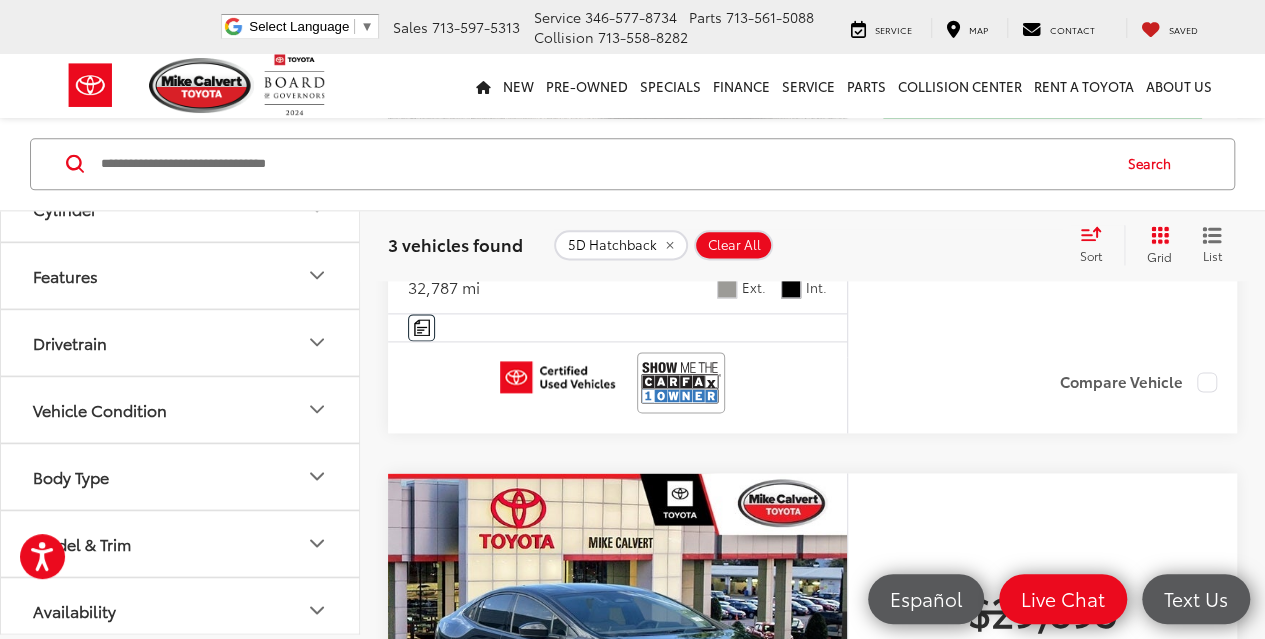 click on "Body Type" at bounding box center [71, 476] 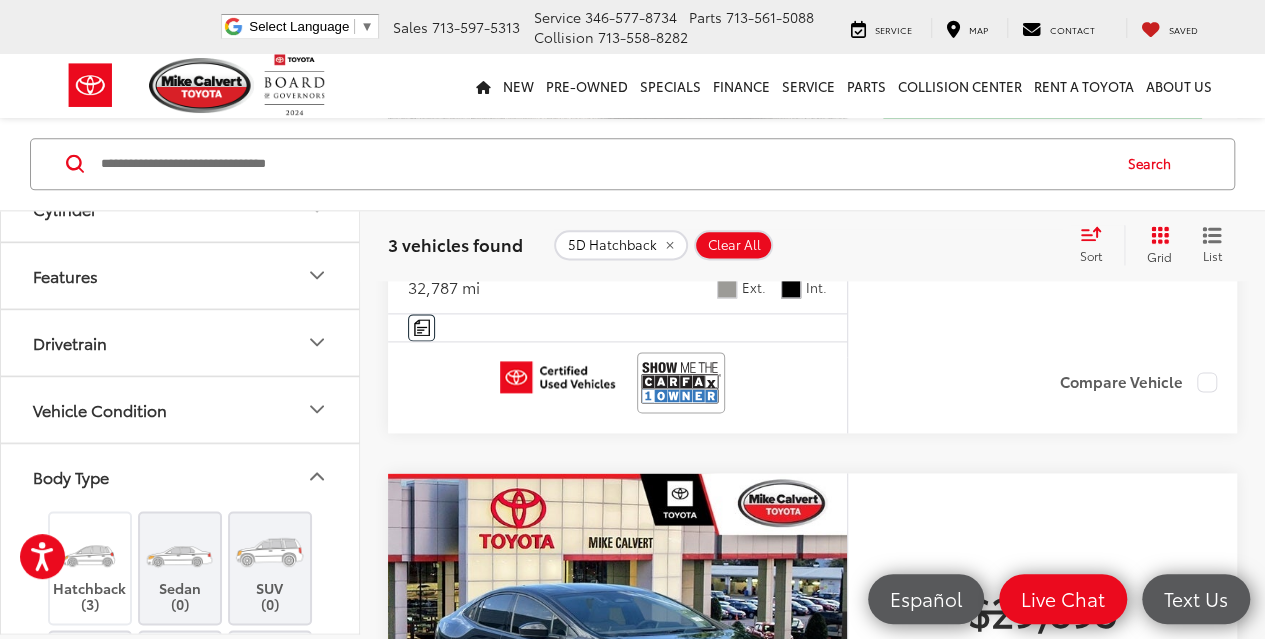 scroll, scrollTop: 1053, scrollLeft: 0, axis: vertical 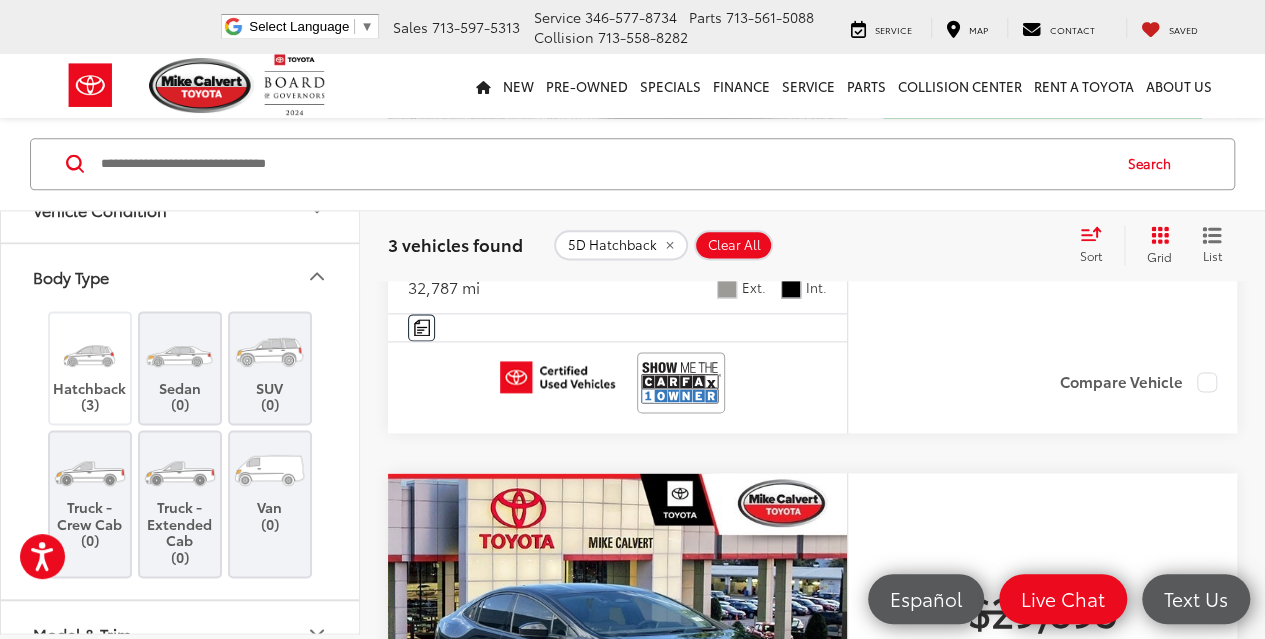 click on "Truck - Extended Cab   (0)" at bounding box center [180, 504] 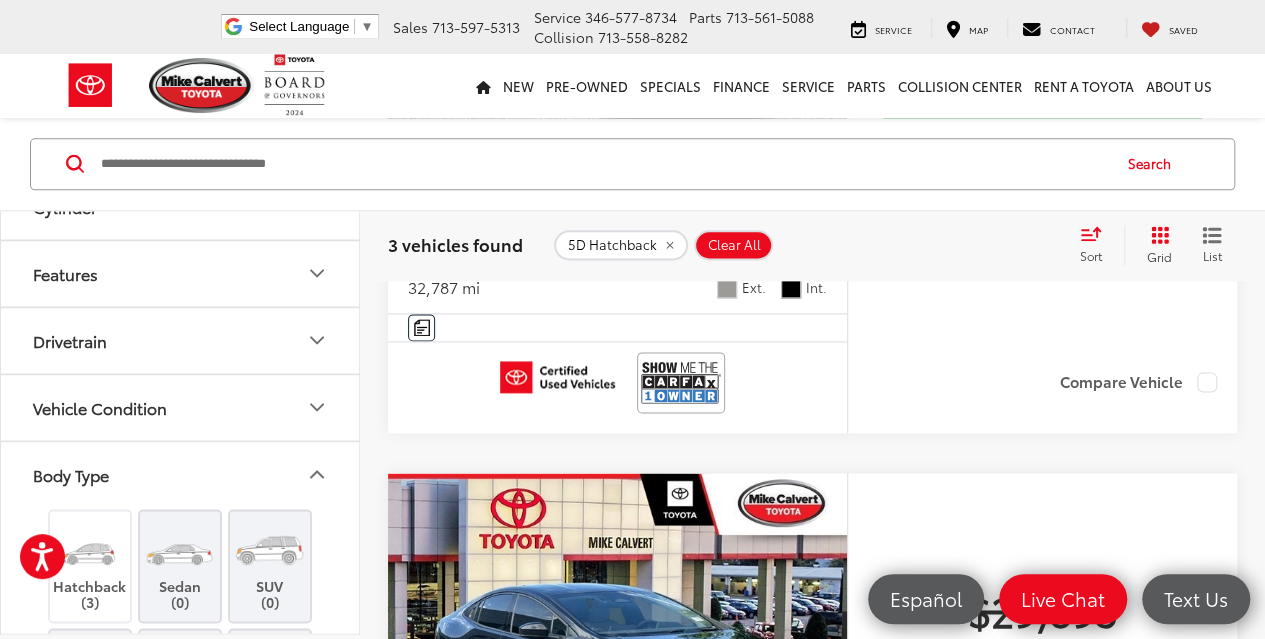 scroll, scrollTop: 853, scrollLeft: 0, axis: vertical 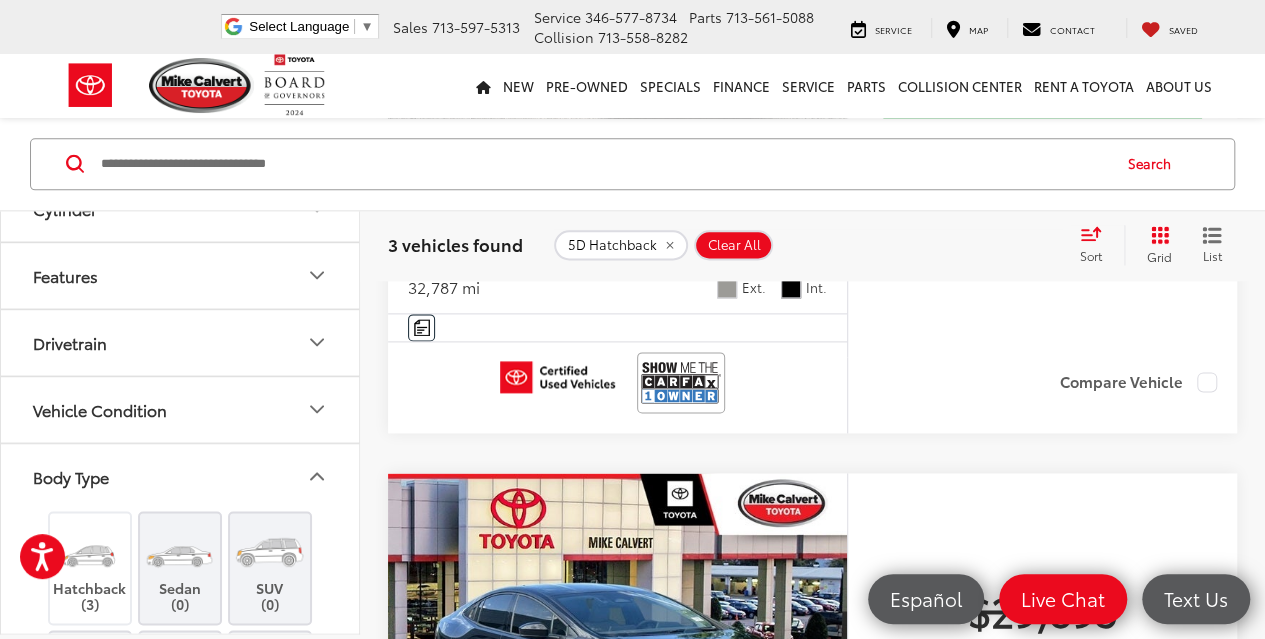 click on "Vehicle Condition" at bounding box center [100, 409] 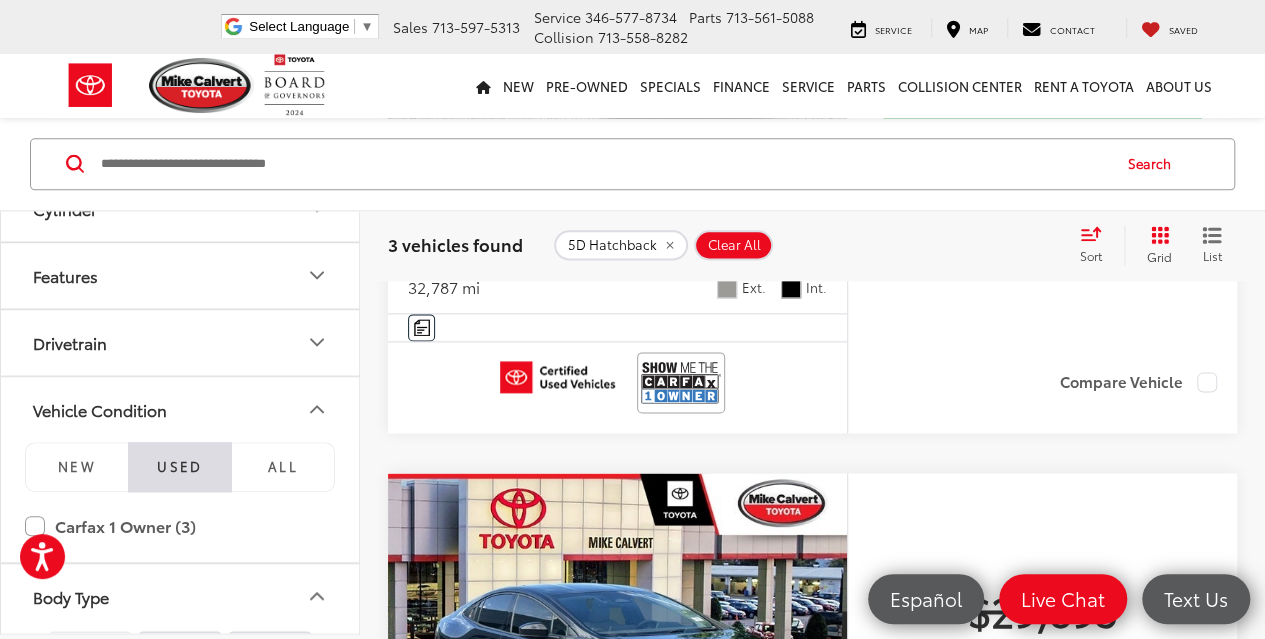 scroll, scrollTop: 753, scrollLeft: 0, axis: vertical 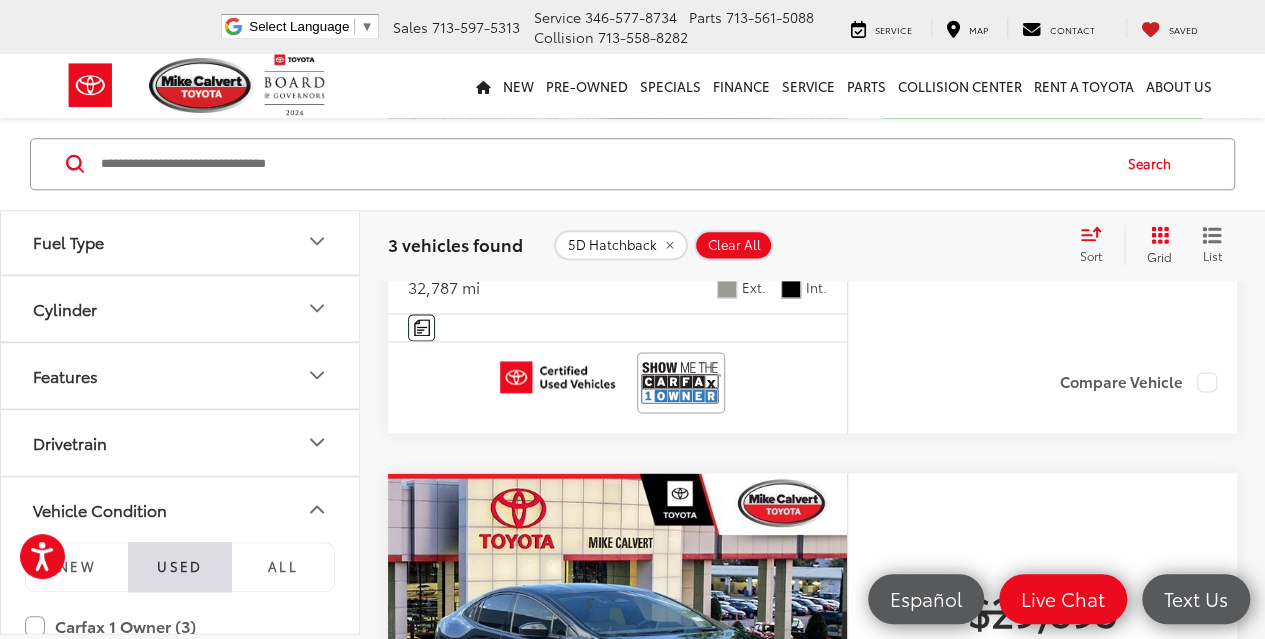 click on "Features" at bounding box center [181, 375] 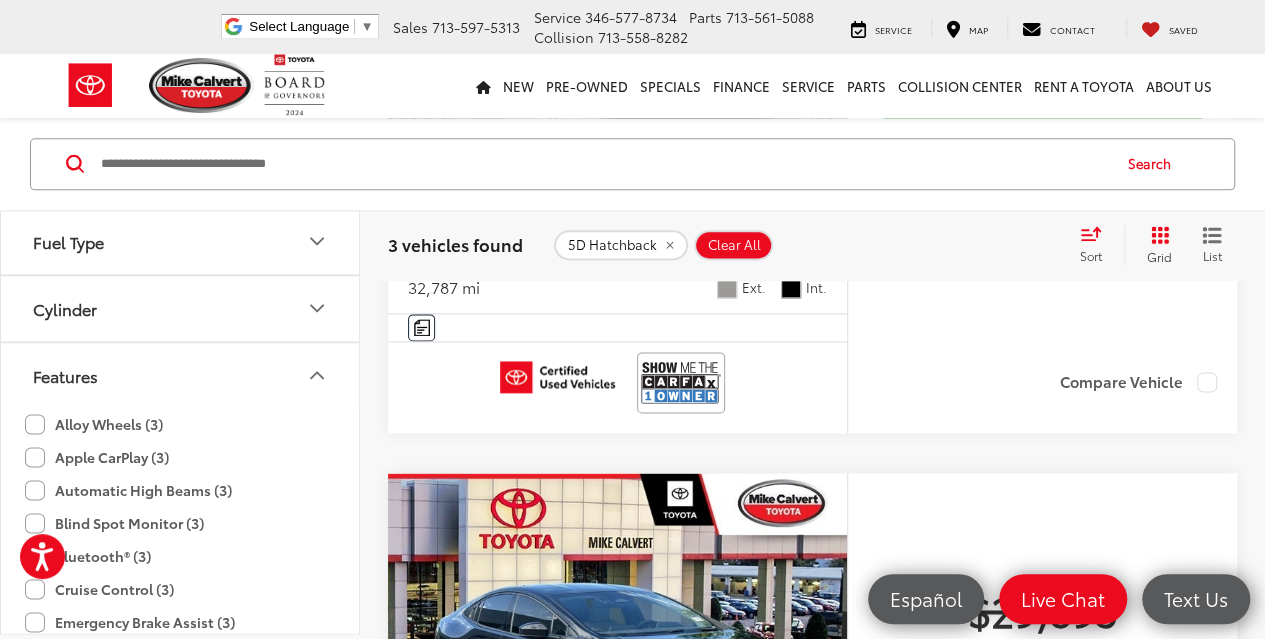 click on "Cylinder" at bounding box center (181, 308) 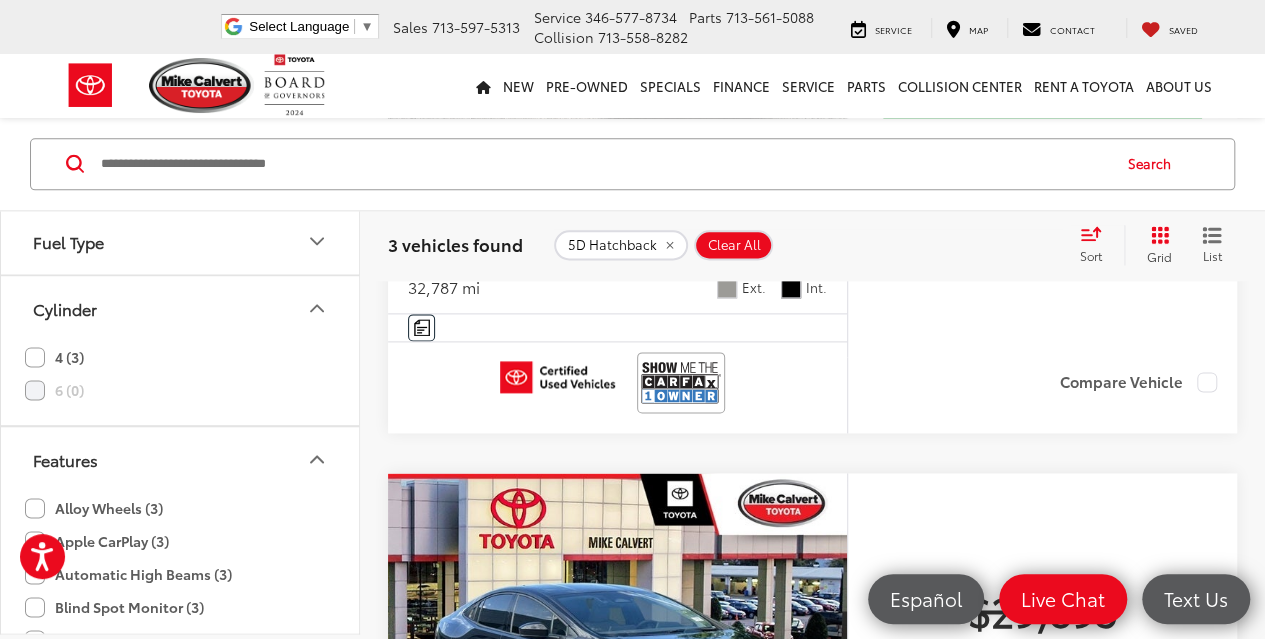 click on "Fuel Type" at bounding box center (181, 241) 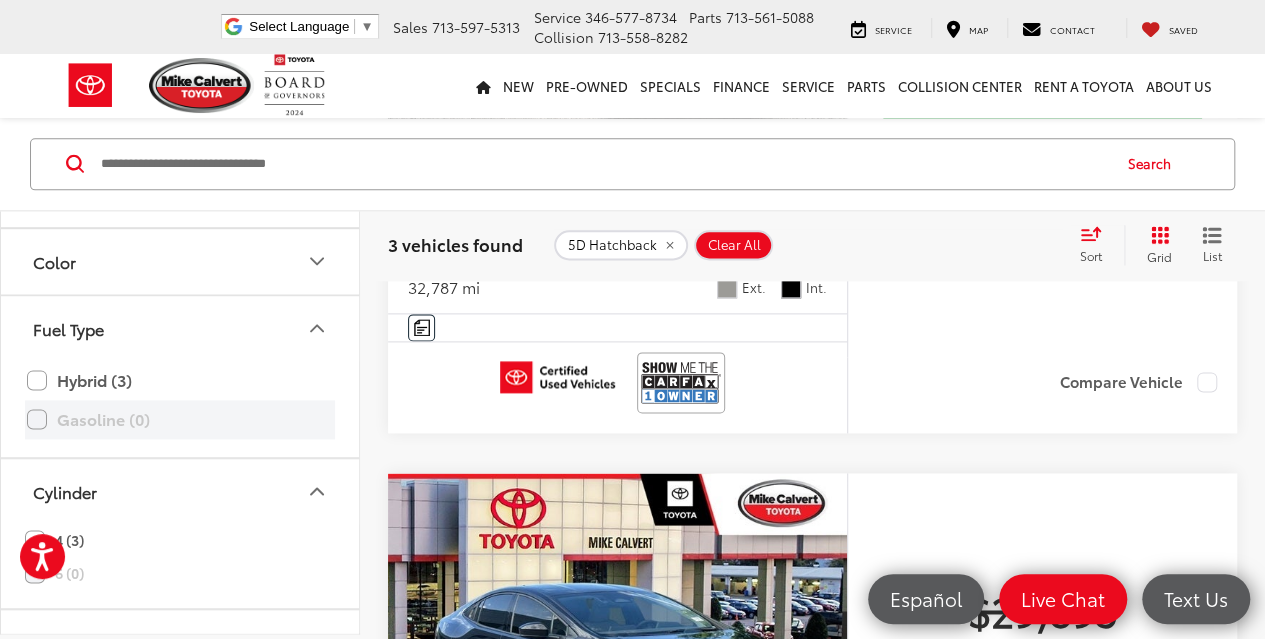 scroll, scrollTop: 453, scrollLeft: 0, axis: vertical 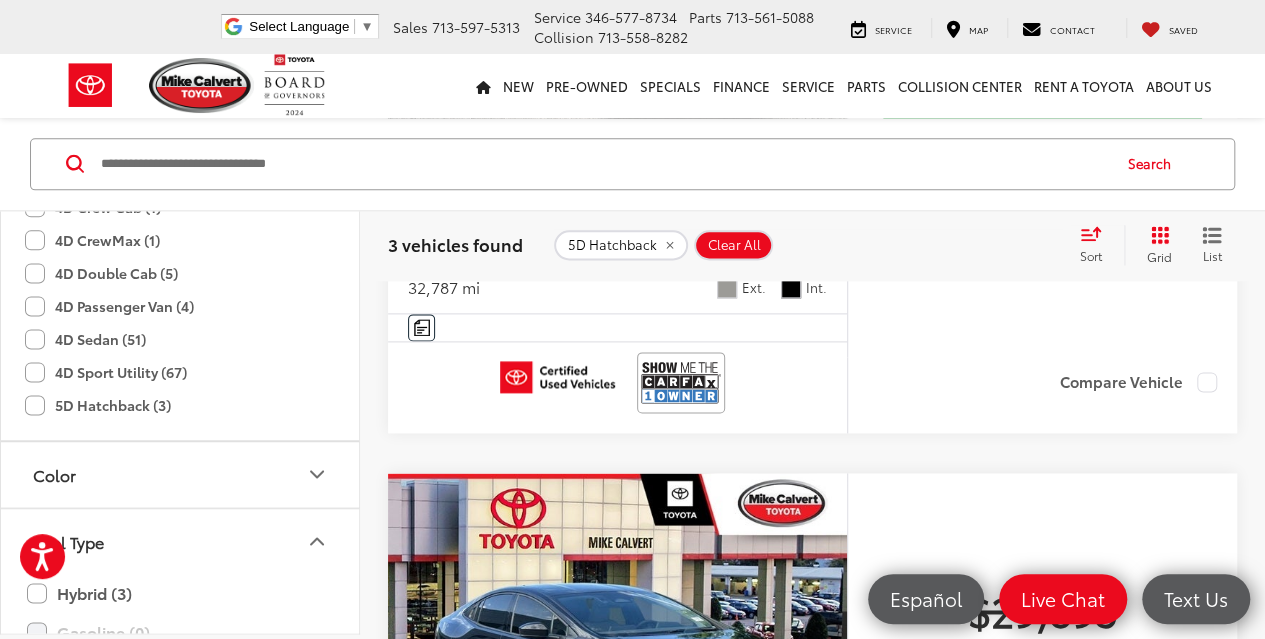 click on "5D Hatchback (3)" 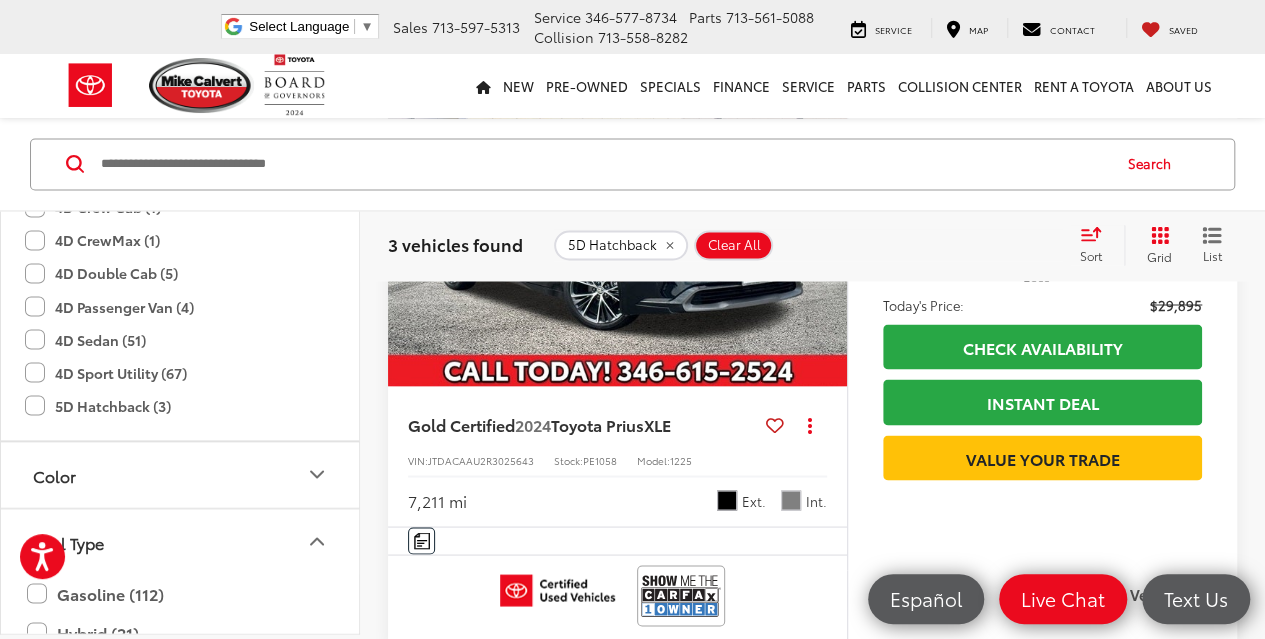 scroll, scrollTop: 883, scrollLeft: 0, axis: vertical 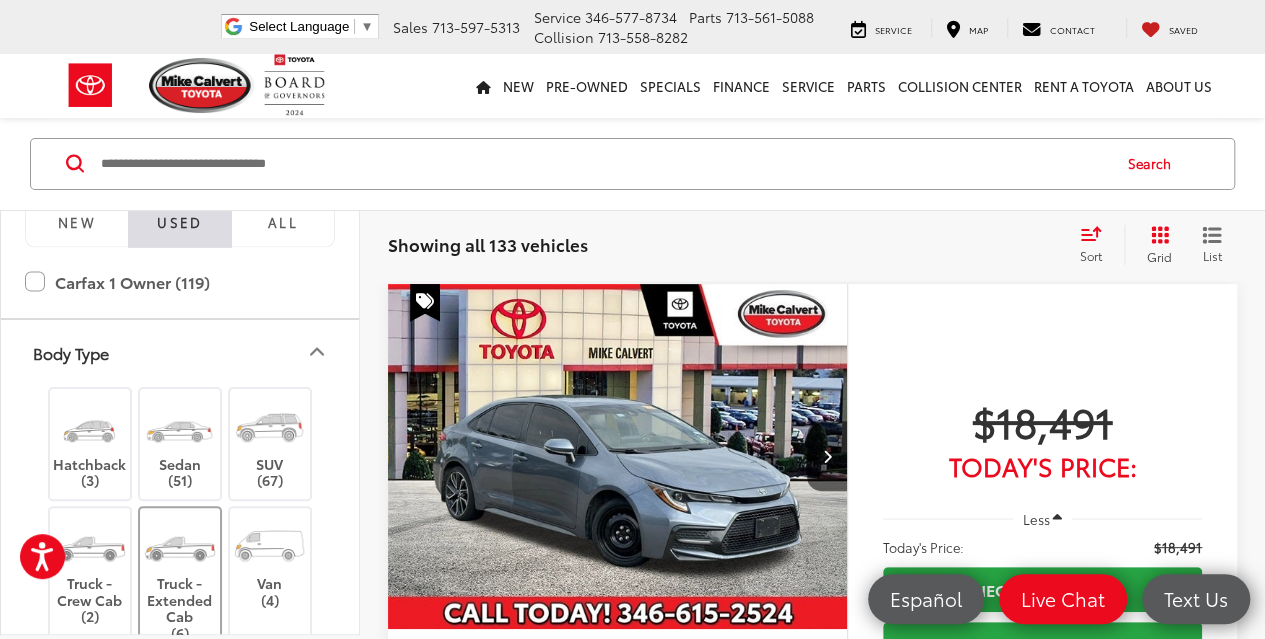 click on "Truck - Extended Cab   (6)" at bounding box center (180, 579) 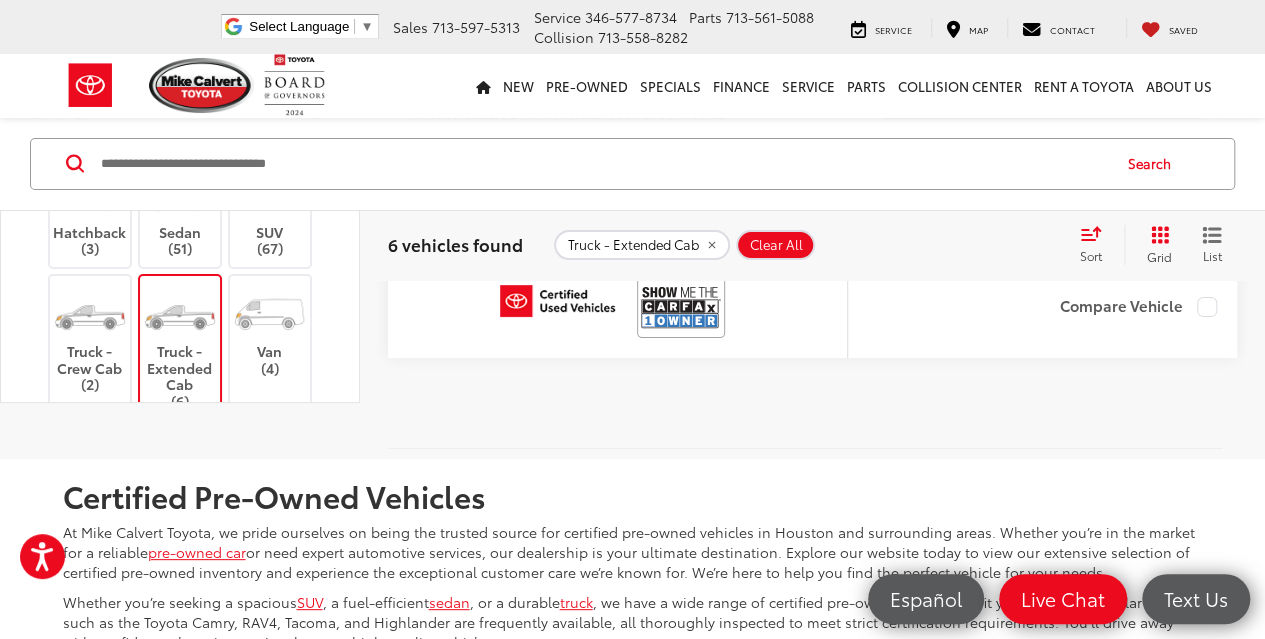 scroll, scrollTop: 3772, scrollLeft: 0, axis: vertical 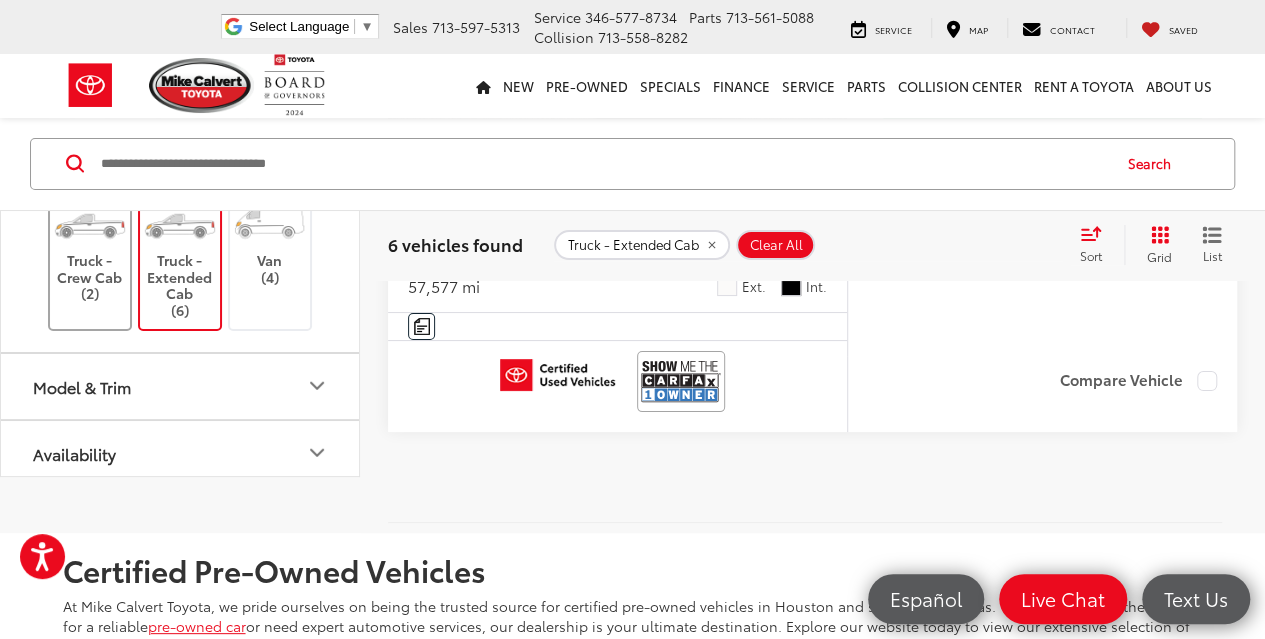 click on "Truck - Crew Cab   (2)" at bounding box center (90, 249) 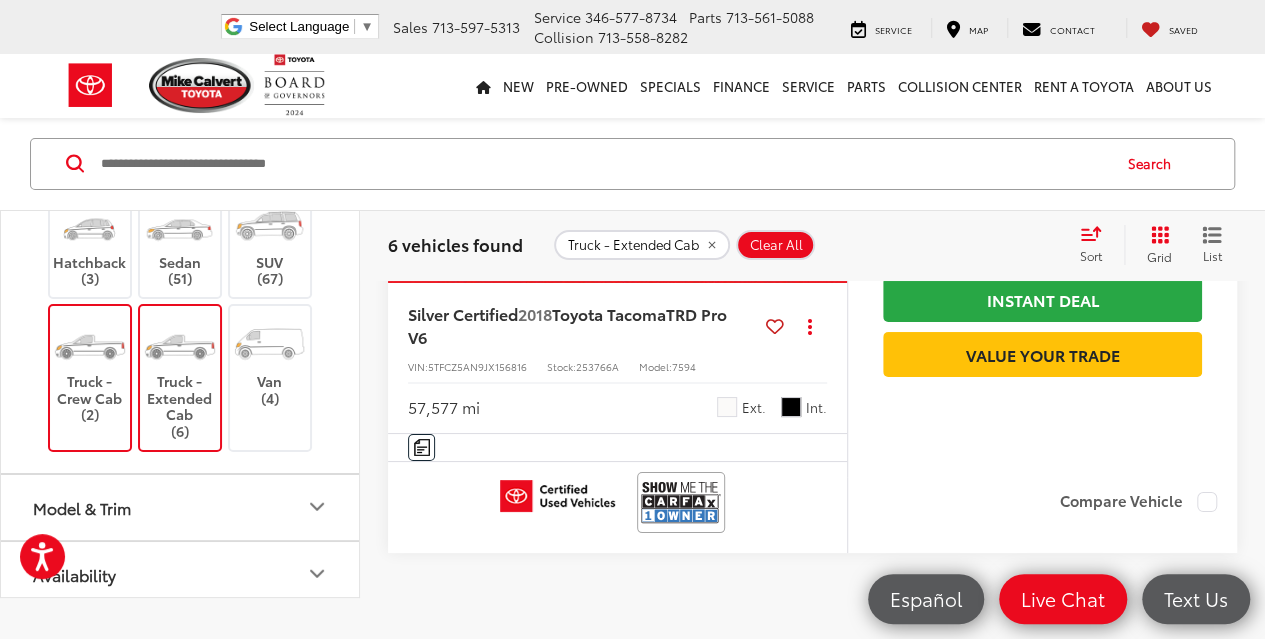 click on "Truck - Extended Cab   (6)" at bounding box center (180, 378) 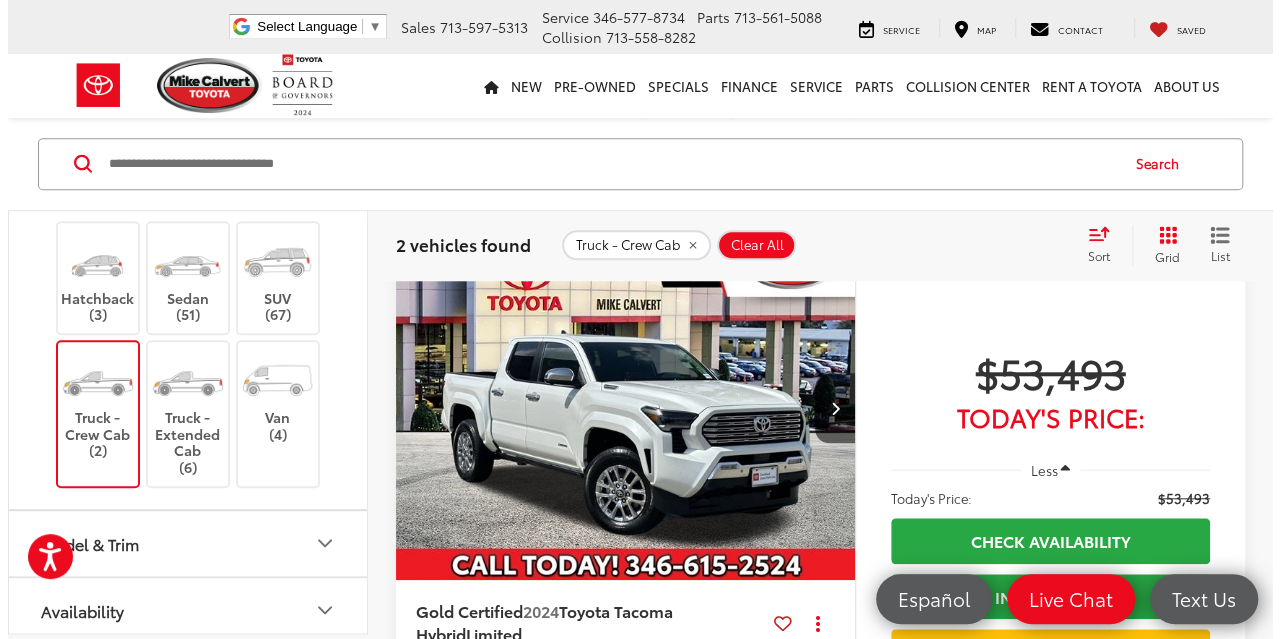 scroll, scrollTop: 872, scrollLeft: 0, axis: vertical 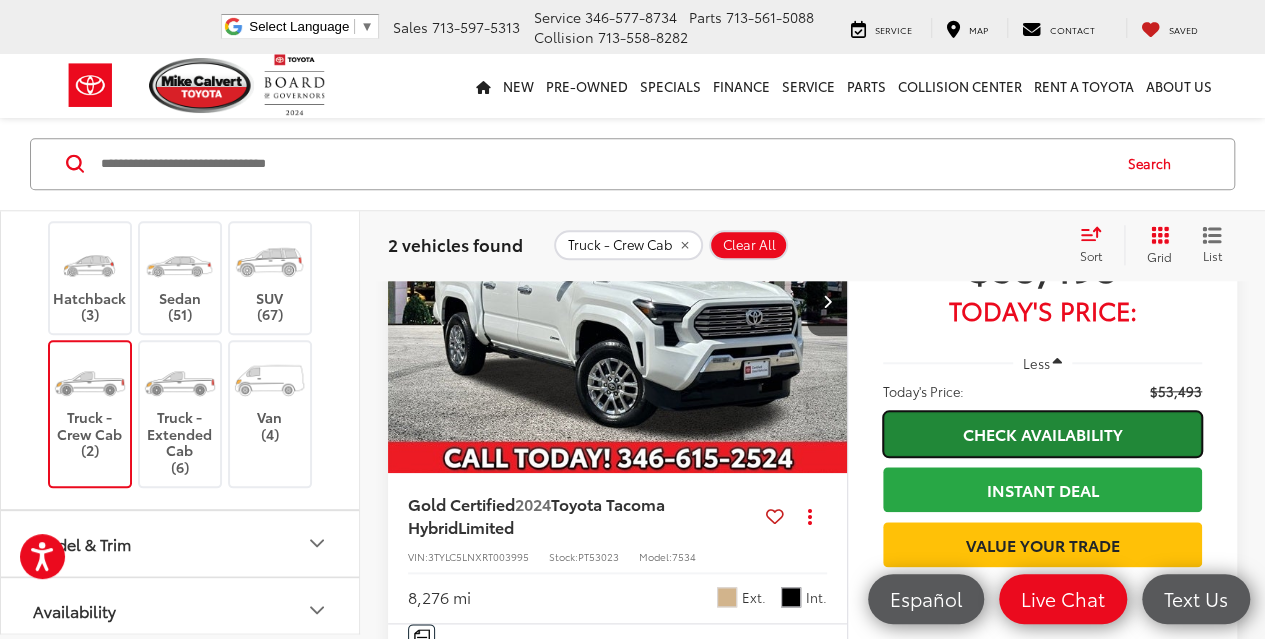 click on "Check Availability" at bounding box center (1042, 433) 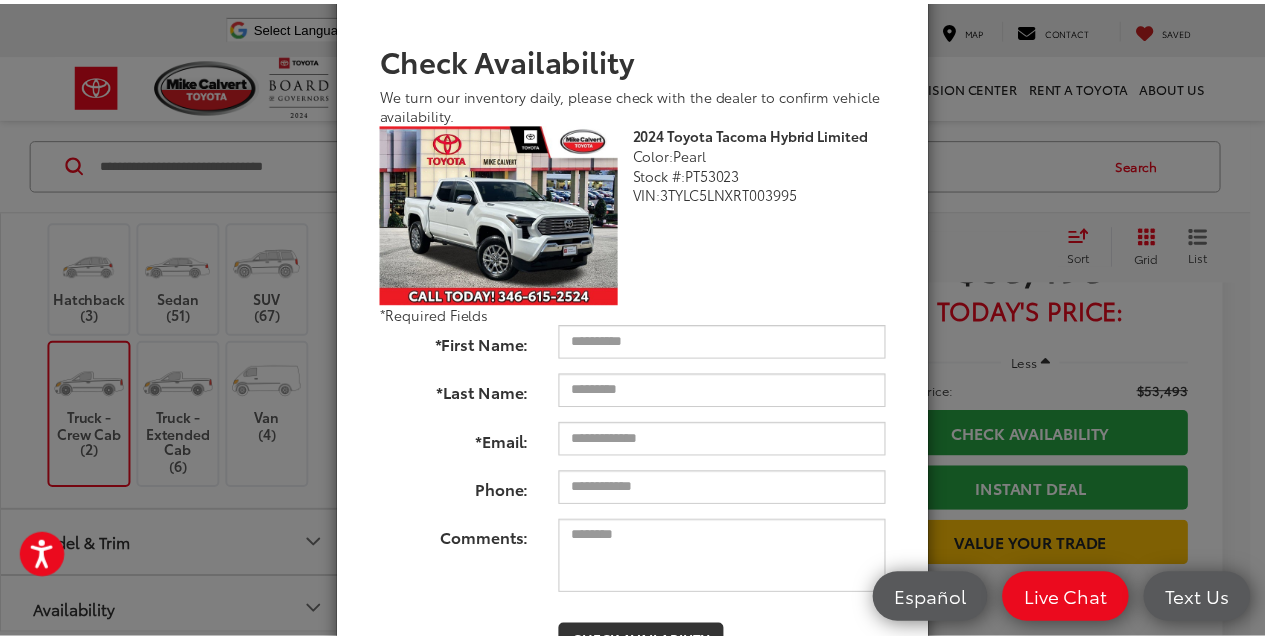 scroll, scrollTop: 0, scrollLeft: 0, axis: both 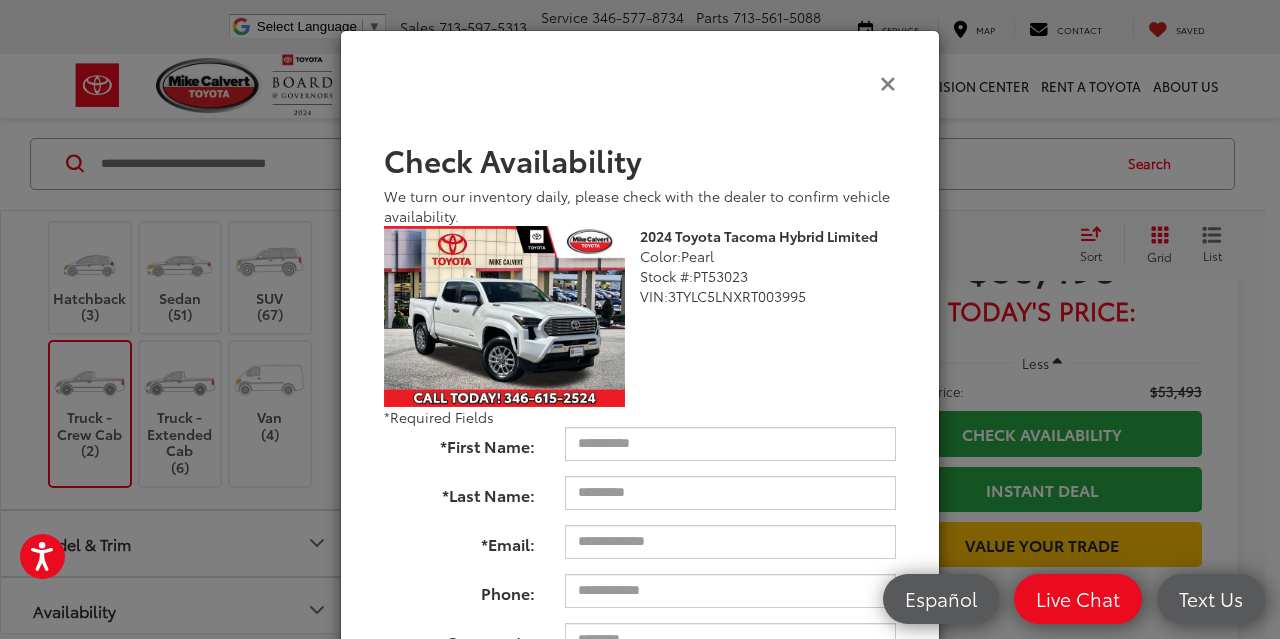click at bounding box center (888, 82) 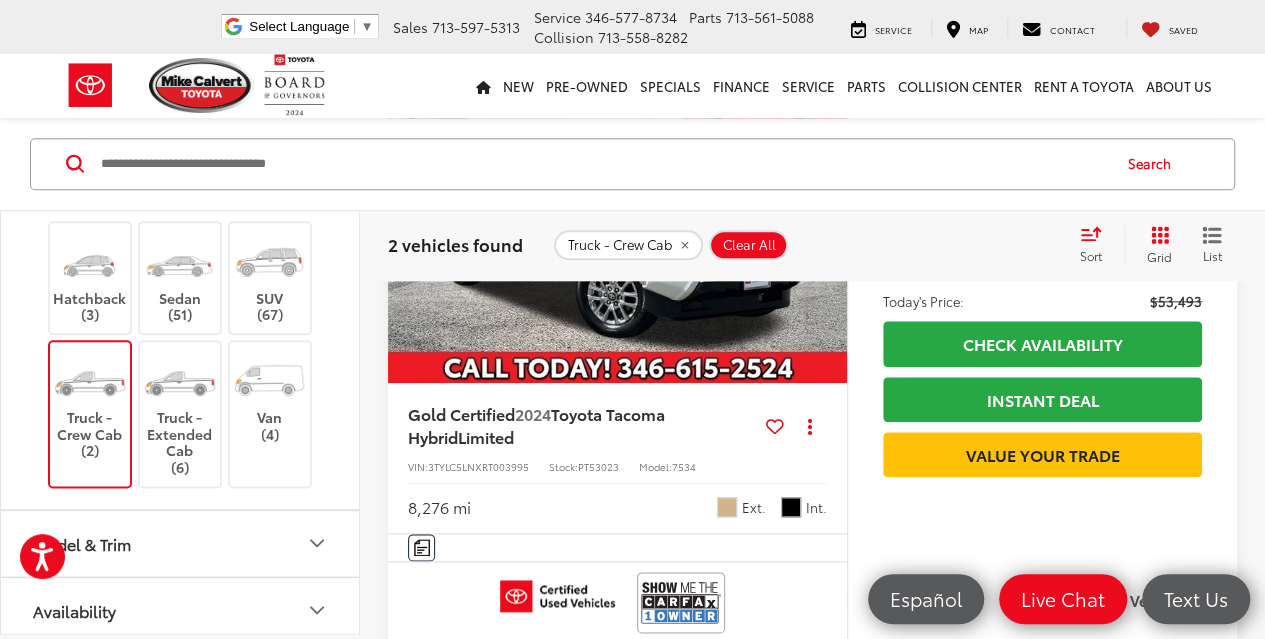 scroll, scrollTop: 1072, scrollLeft: 0, axis: vertical 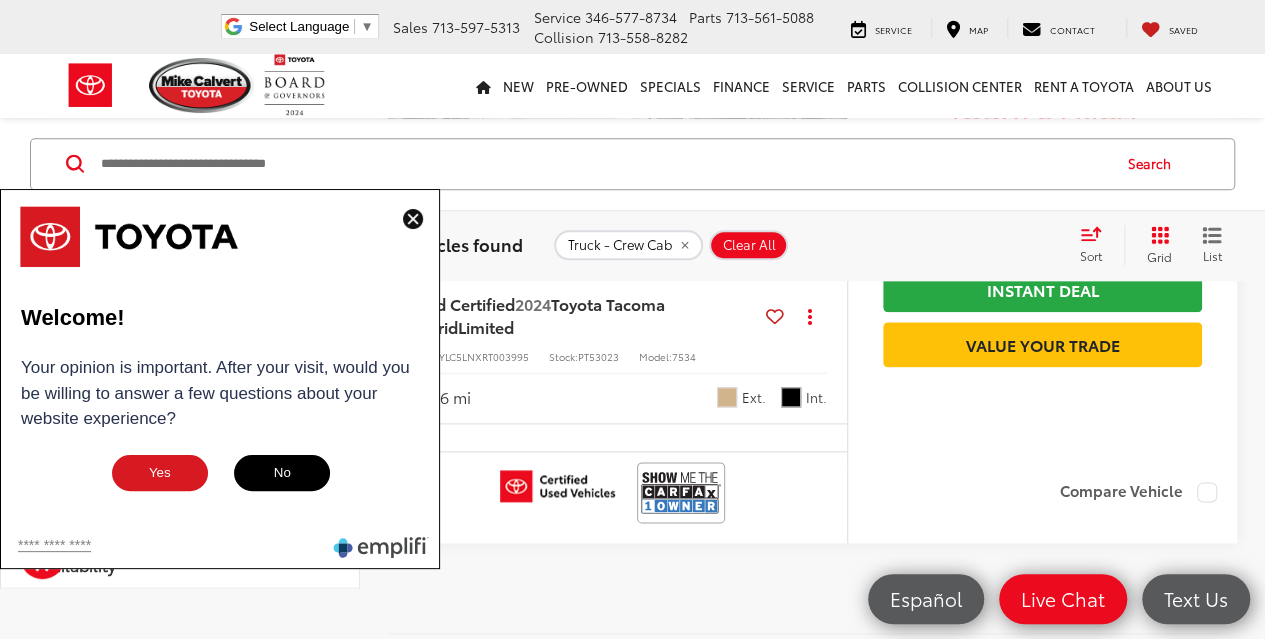 click at bounding box center (413, 219) 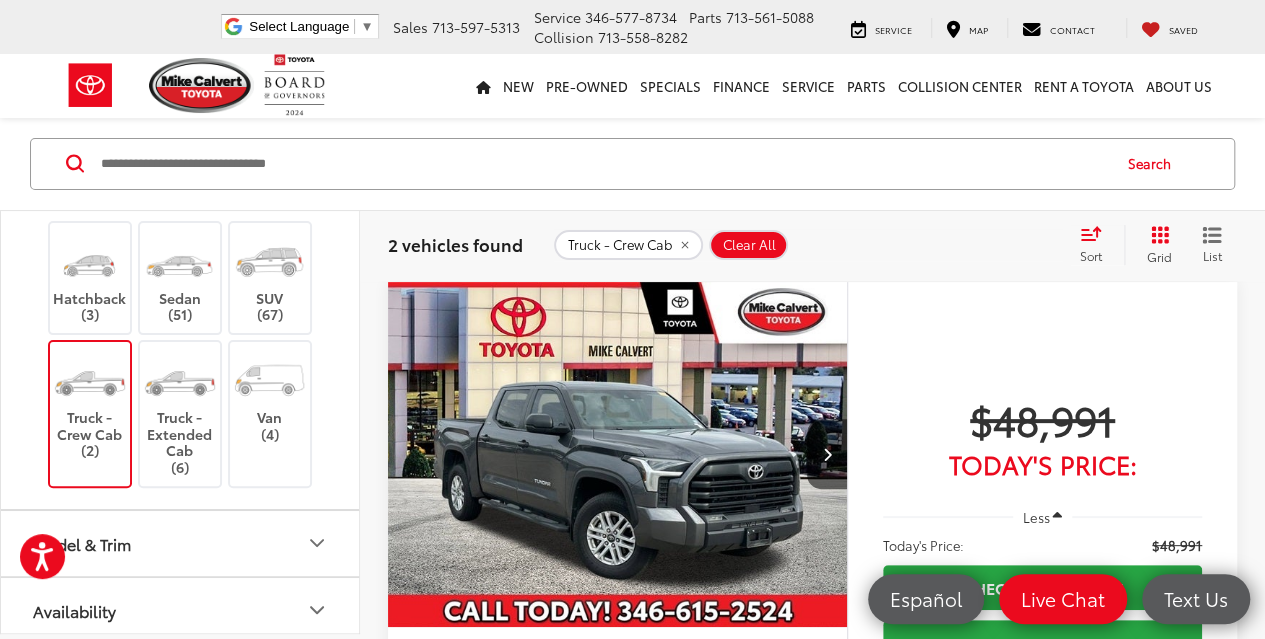 scroll, scrollTop: 72, scrollLeft: 0, axis: vertical 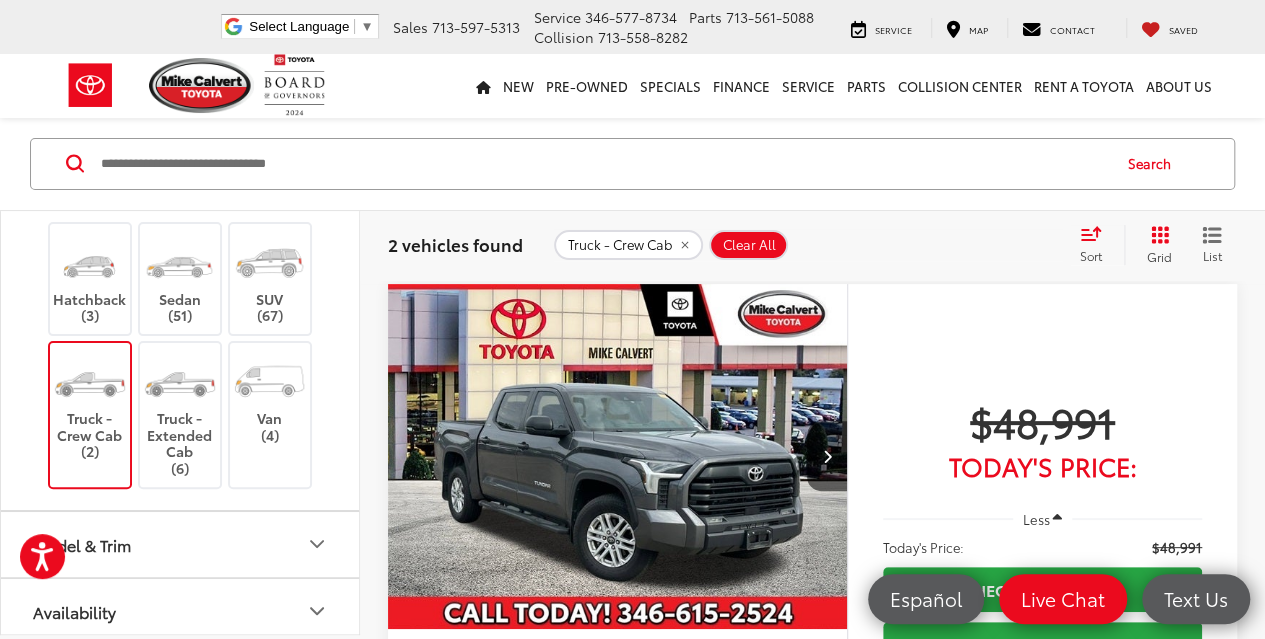 click at bounding box center [618, 457] 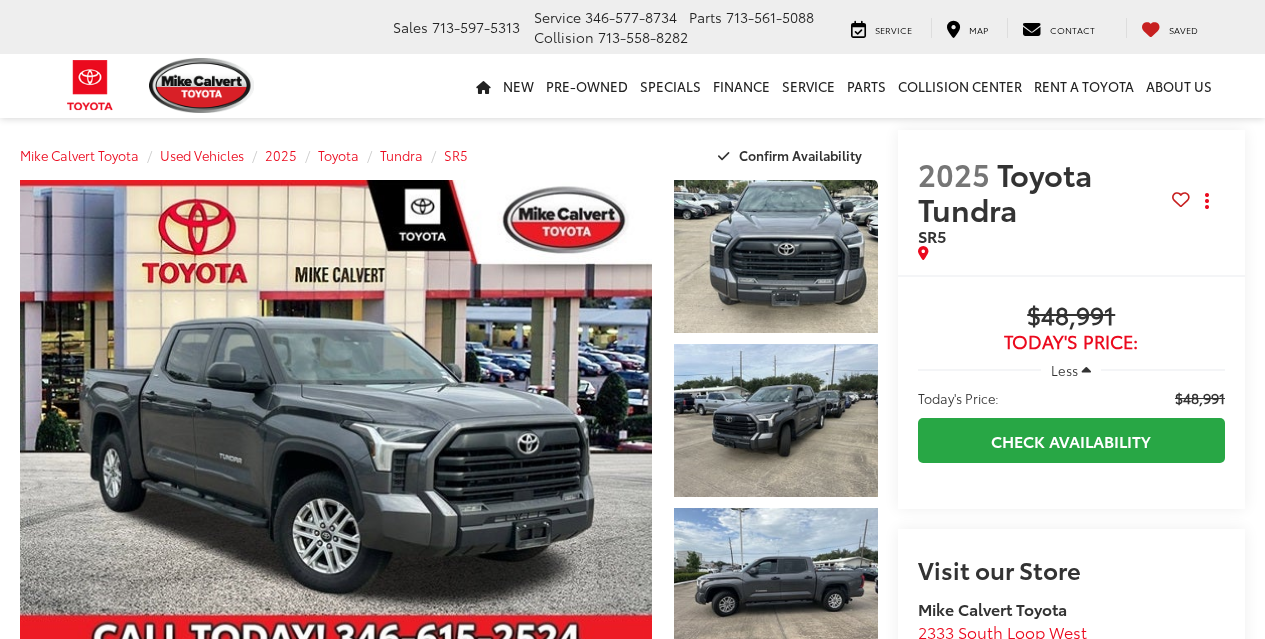 scroll, scrollTop: 0, scrollLeft: 0, axis: both 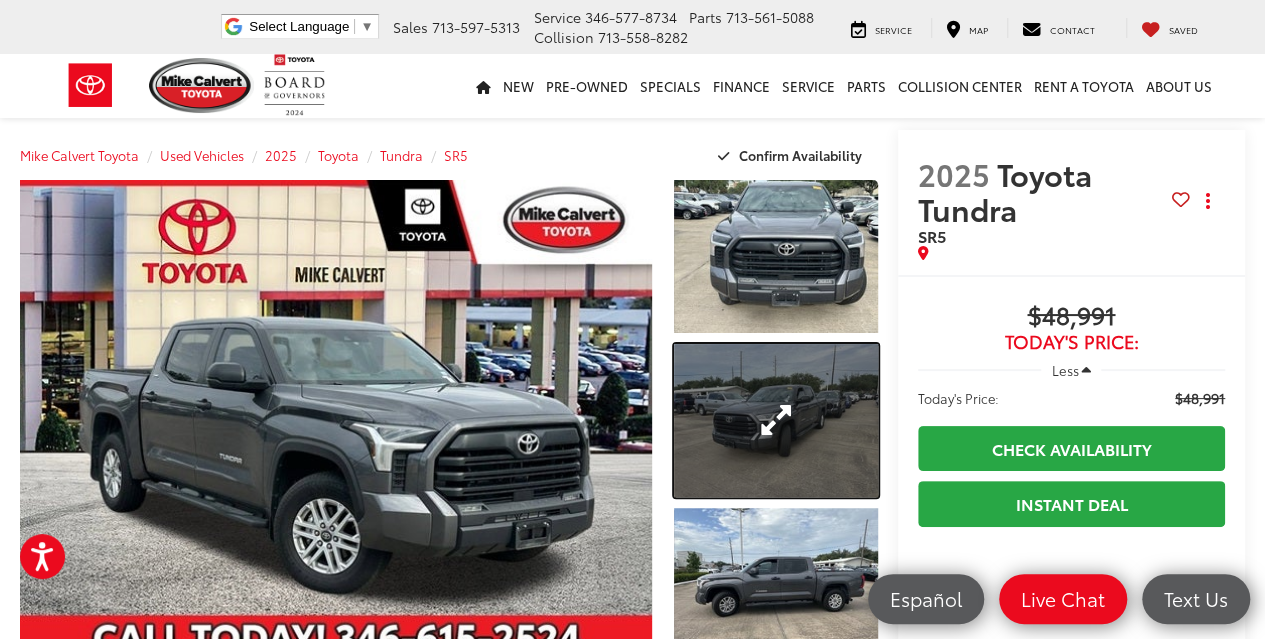 click at bounding box center (776, 420) 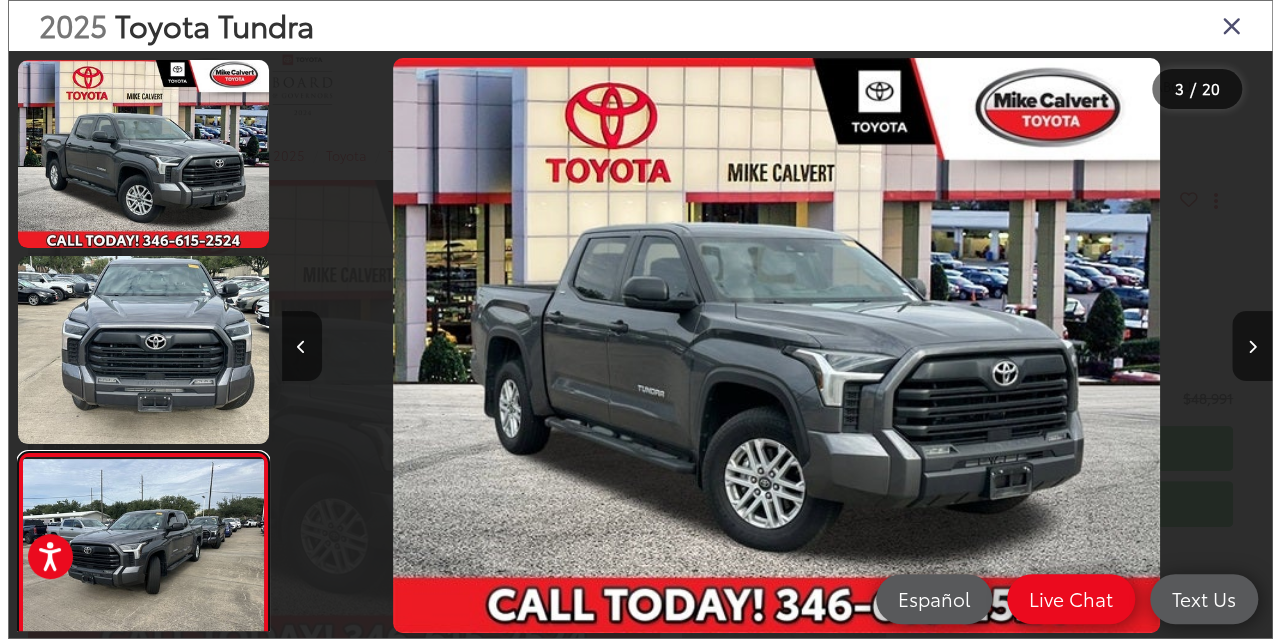 scroll, scrollTop: 190, scrollLeft: 0, axis: vertical 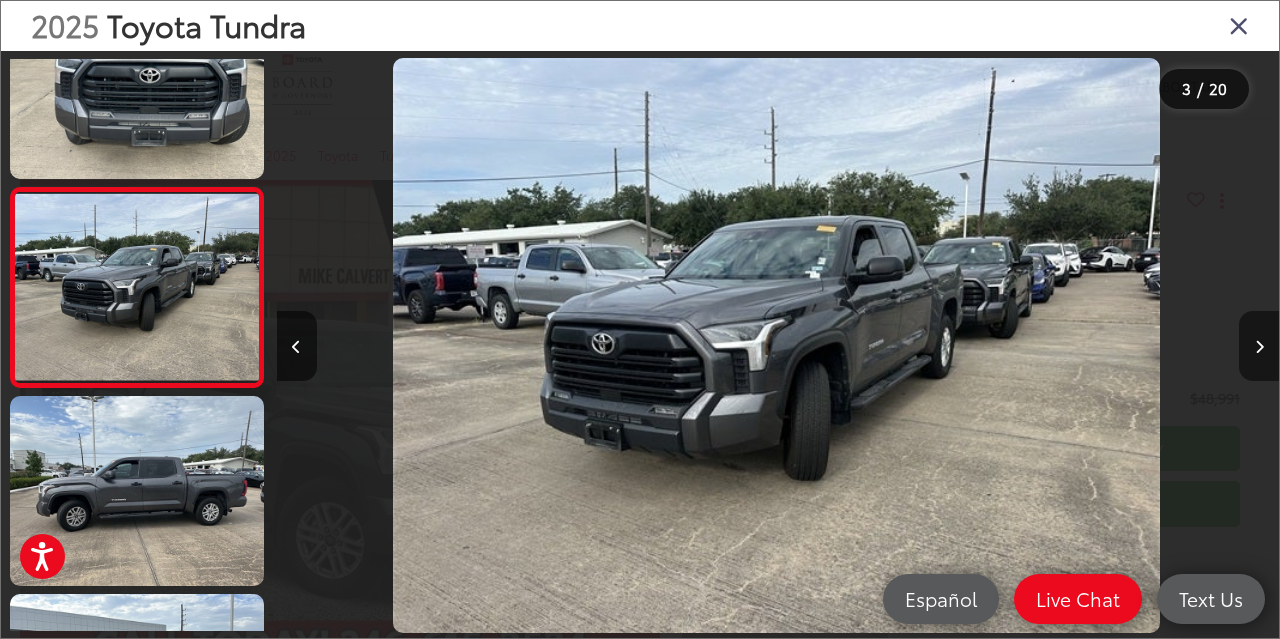 click at bounding box center (1259, 346) 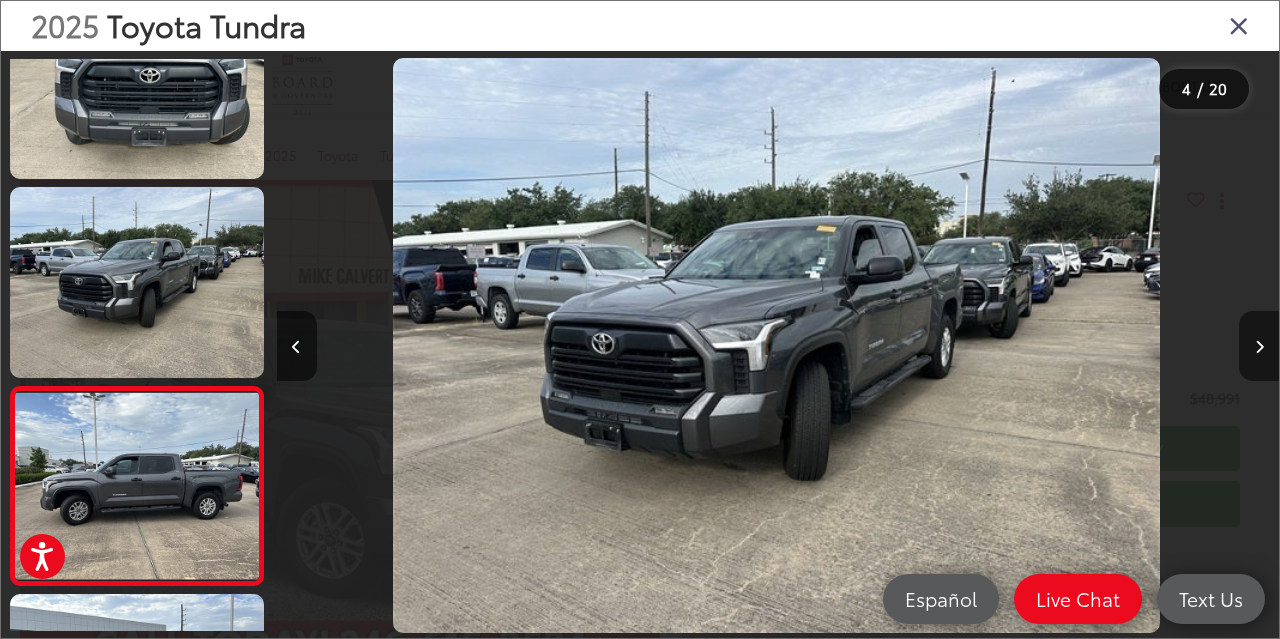 scroll, scrollTop: 0, scrollLeft: 2093, axis: horizontal 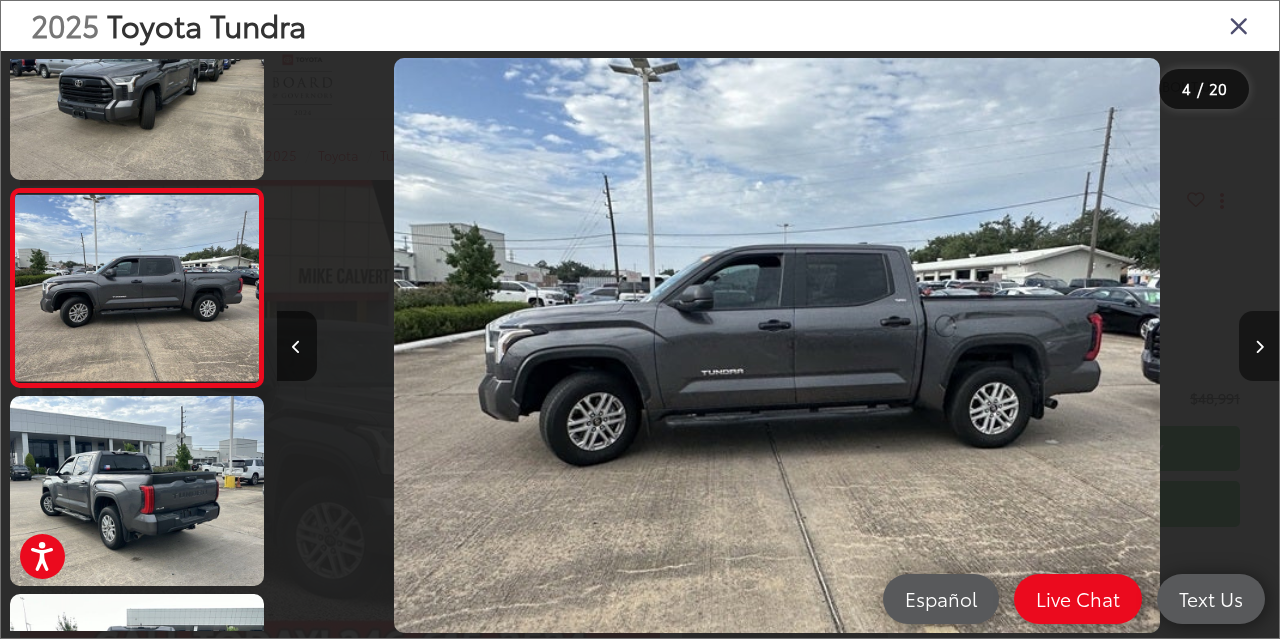 click at bounding box center (1259, 346) 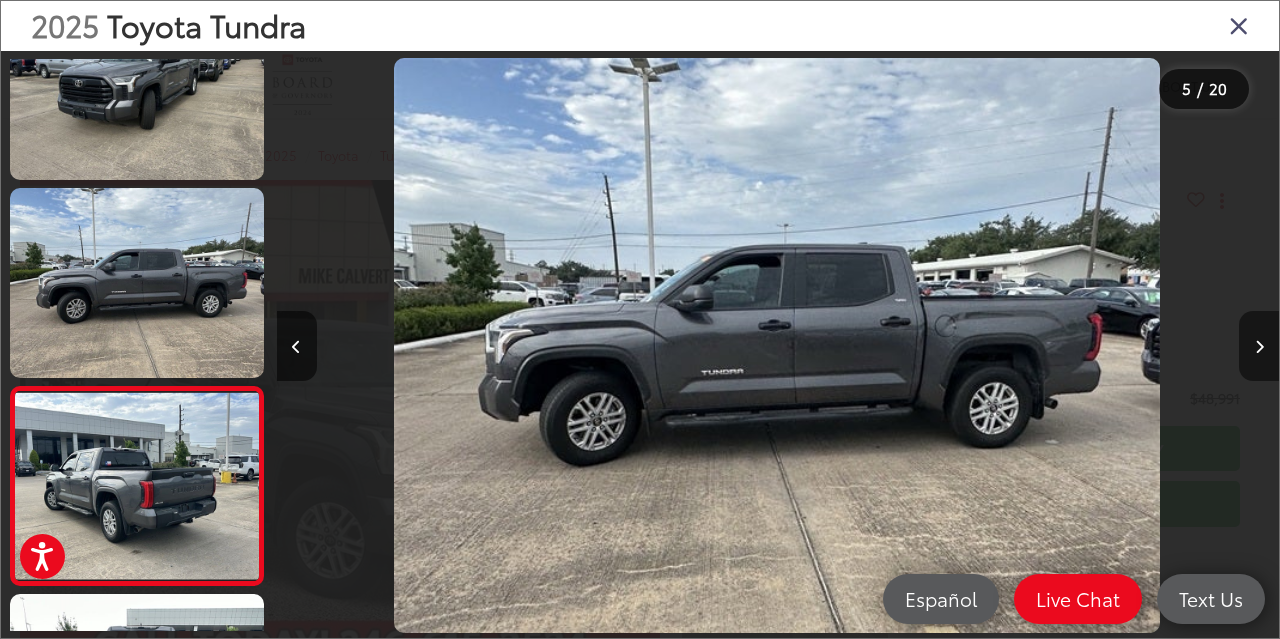 scroll, scrollTop: 0, scrollLeft: 3243, axis: horizontal 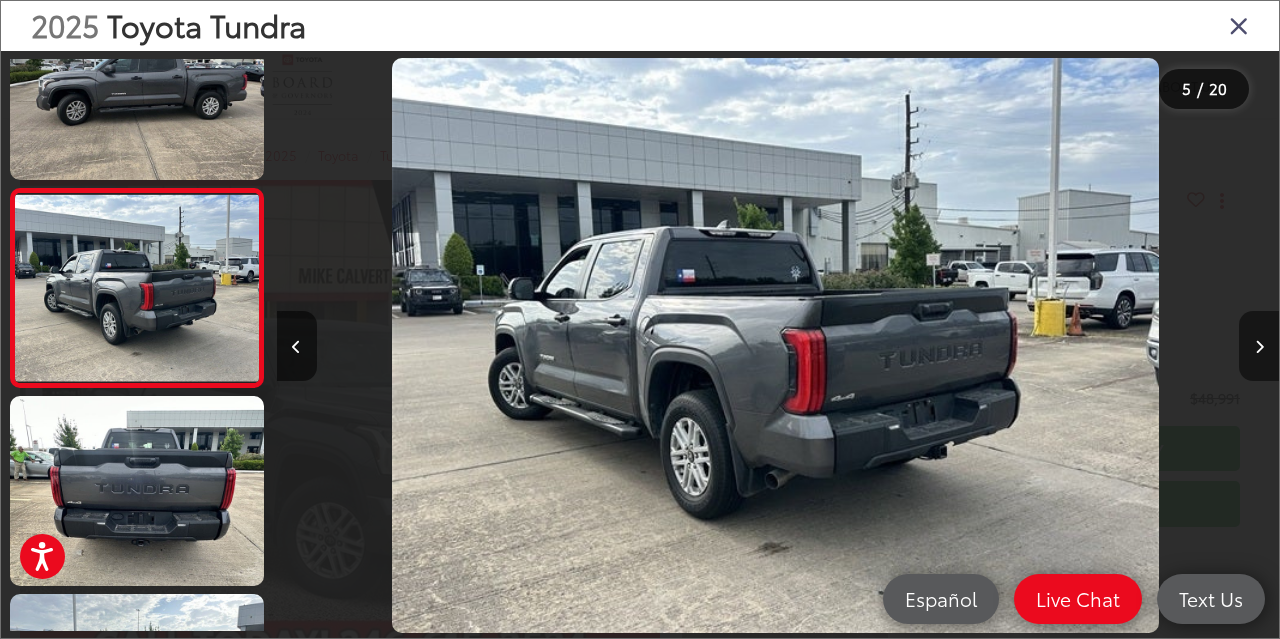click at bounding box center (1259, 346) 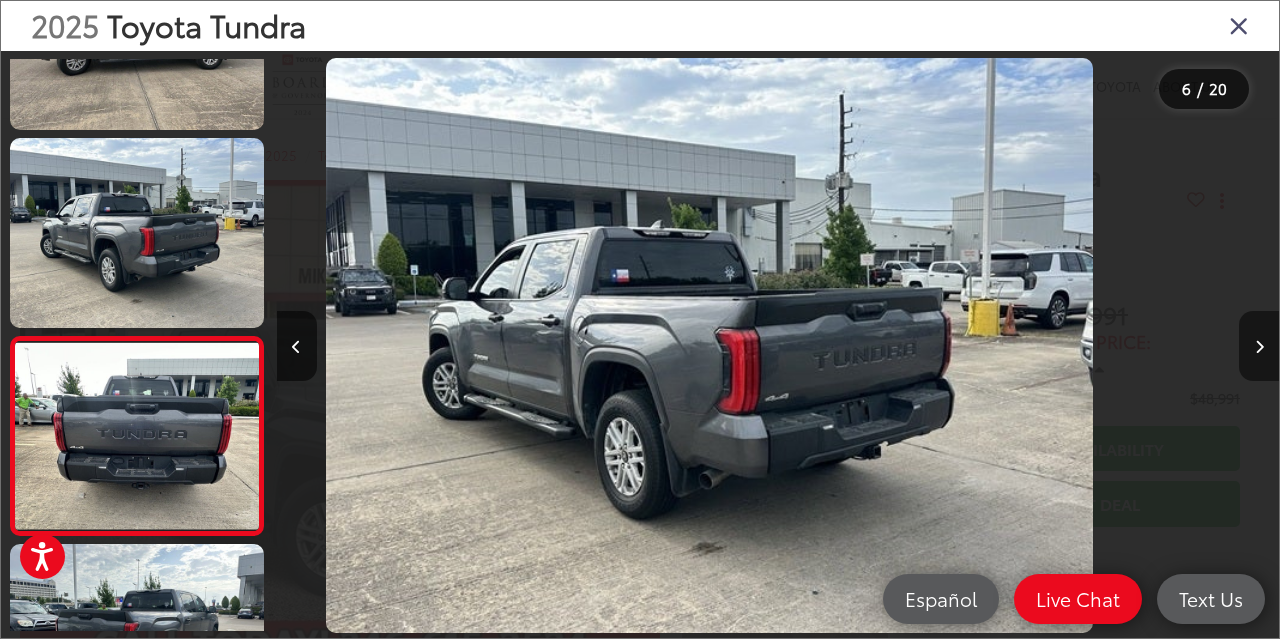 scroll, scrollTop: 809, scrollLeft: 0, axis: vertical 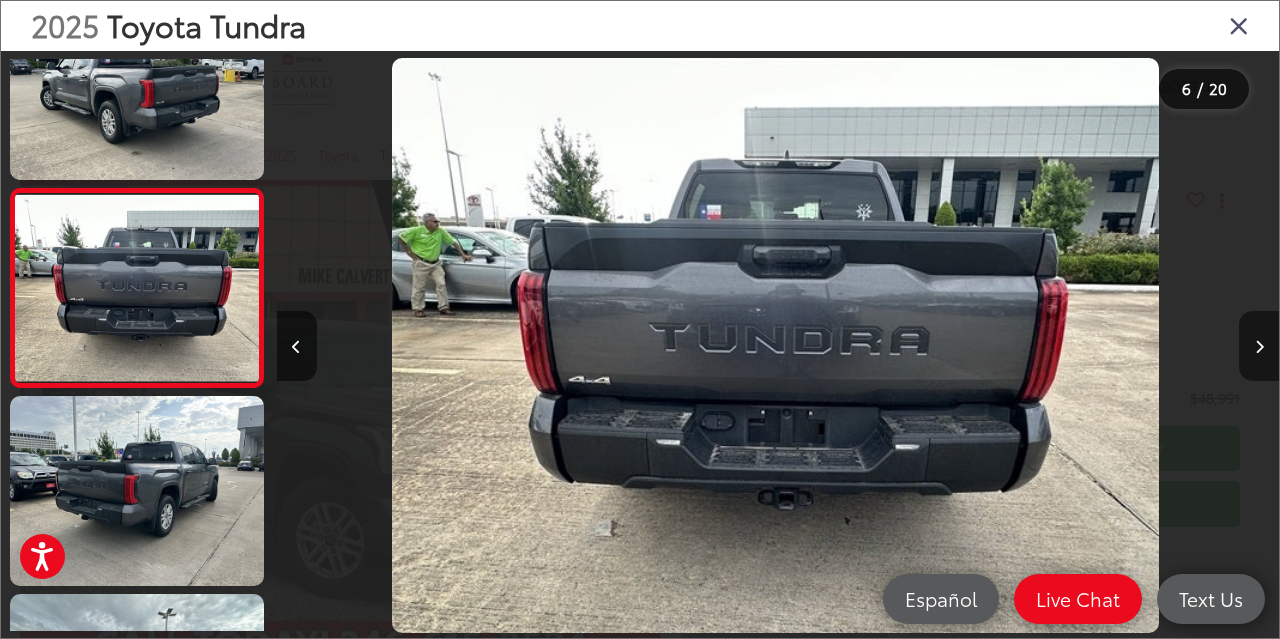 click at bounding box center (1259, 346) 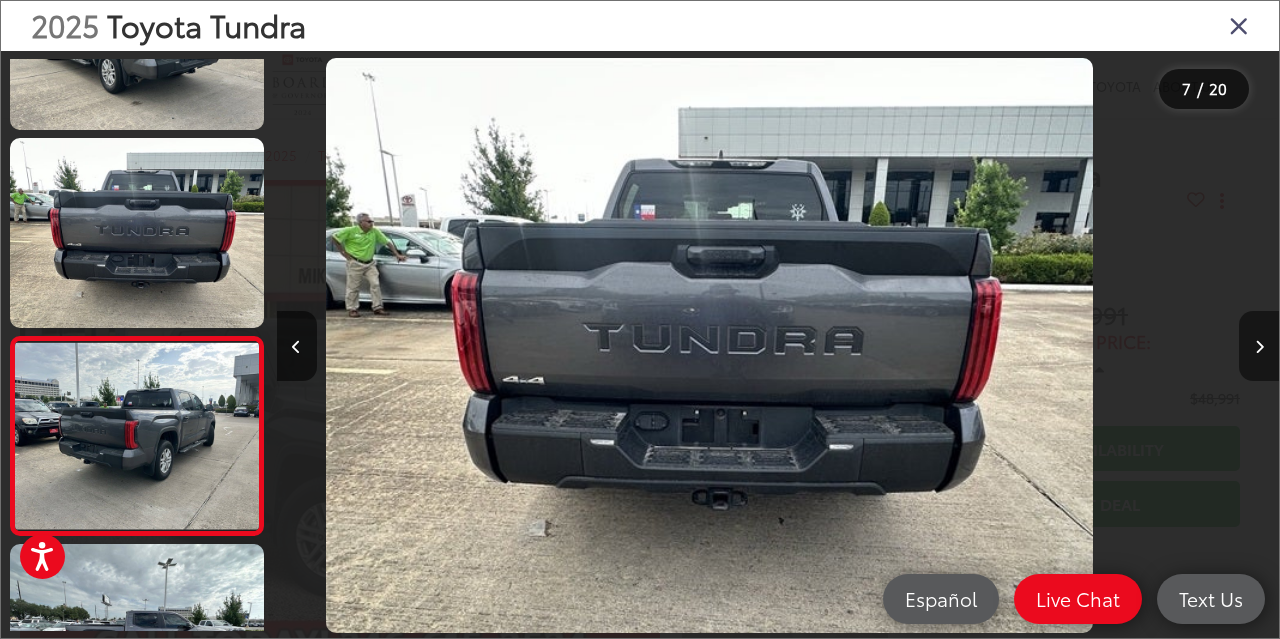 scroll, scrollTop: 1036, scrollLeft: 0, axis: vertical 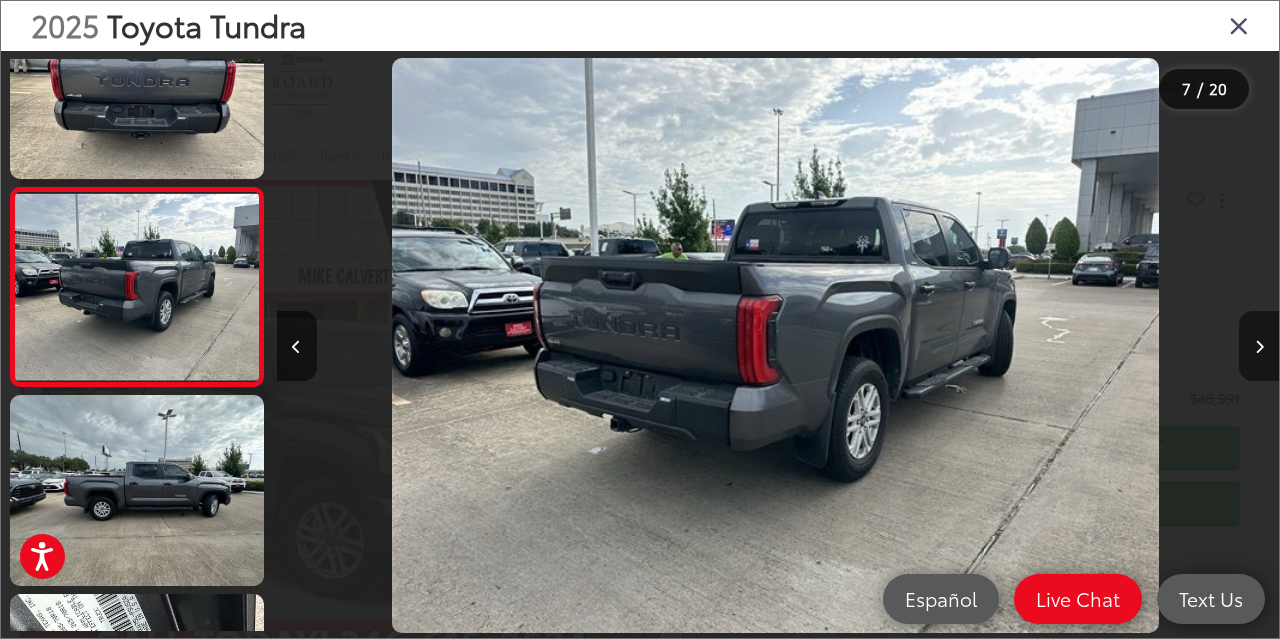 click at bounding box center (1259, 346) 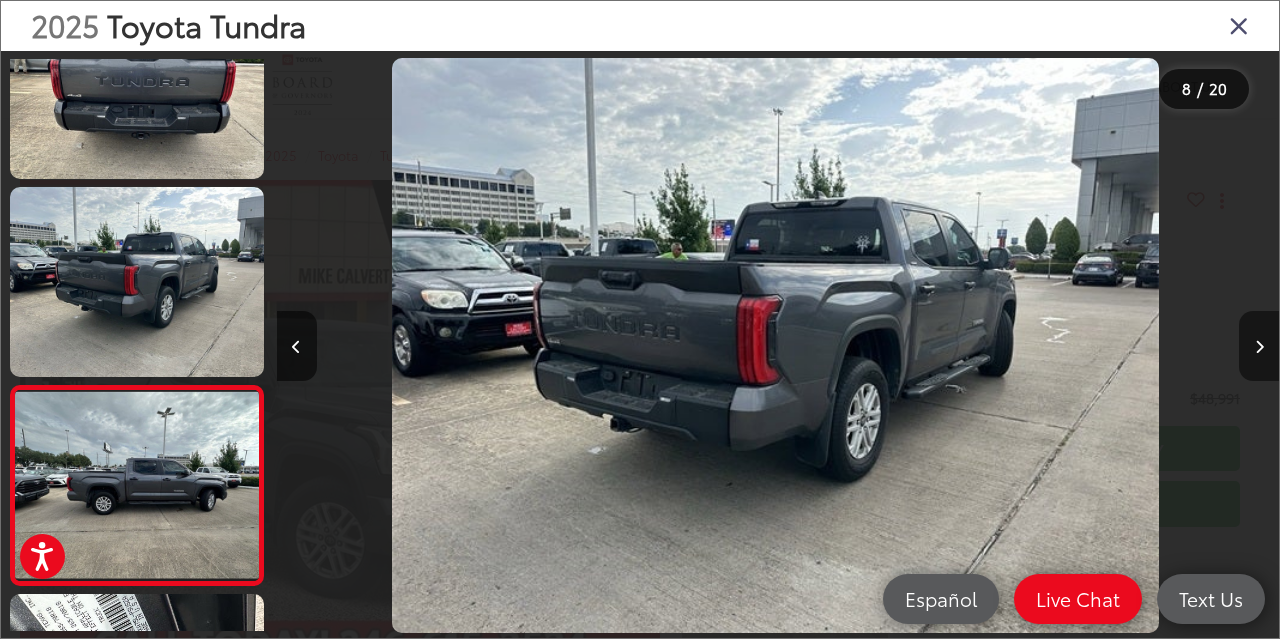 scroll, scrollTop: 0, scrollLeft: 6290, axis: horizontal 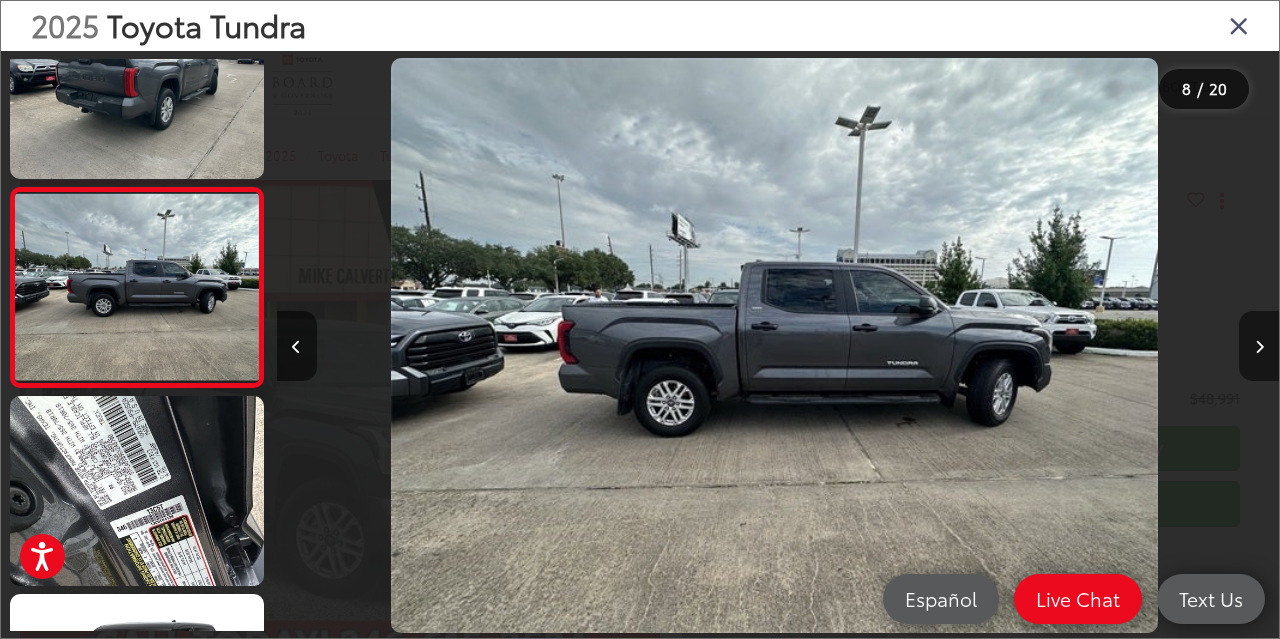 click at bounding box center (1259, 346) 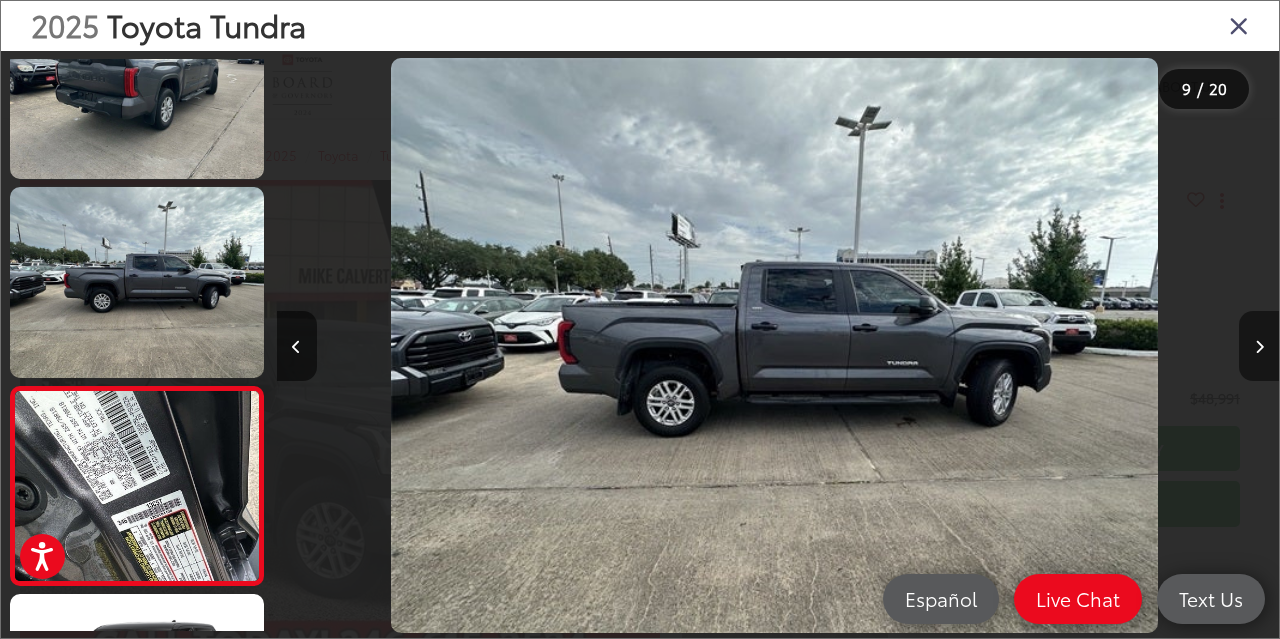 scroll, scrollTop: 0, scrollLeft: 7132, axis: horizontal 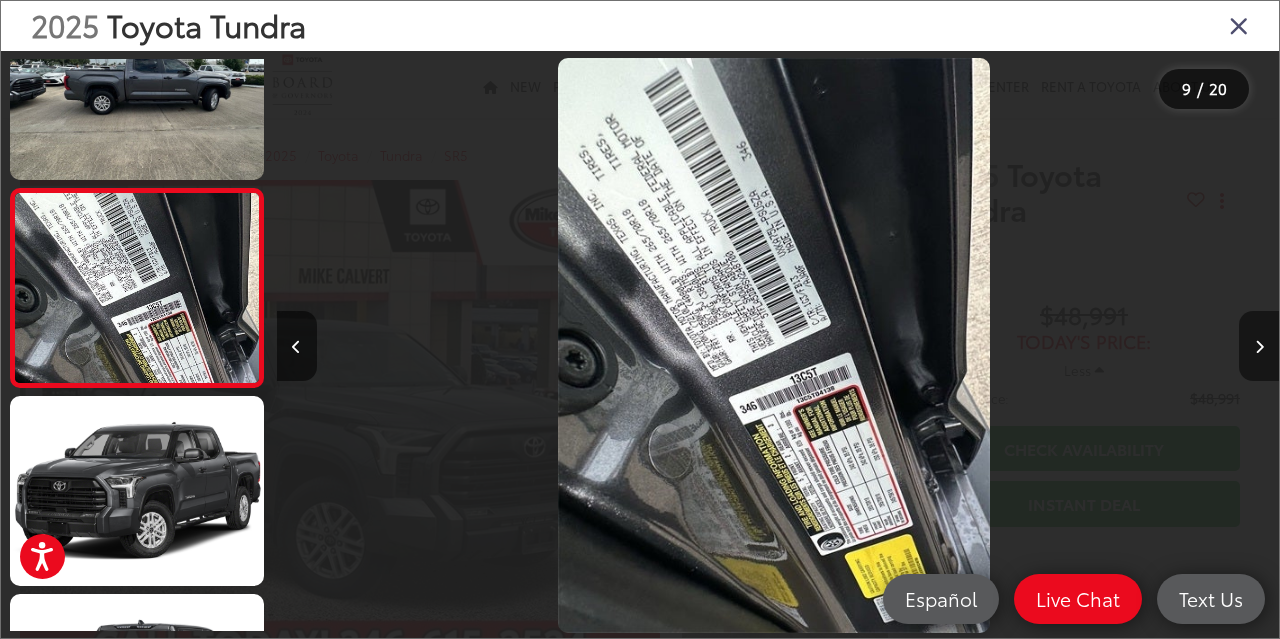 click at bounding box center [1259, 346] 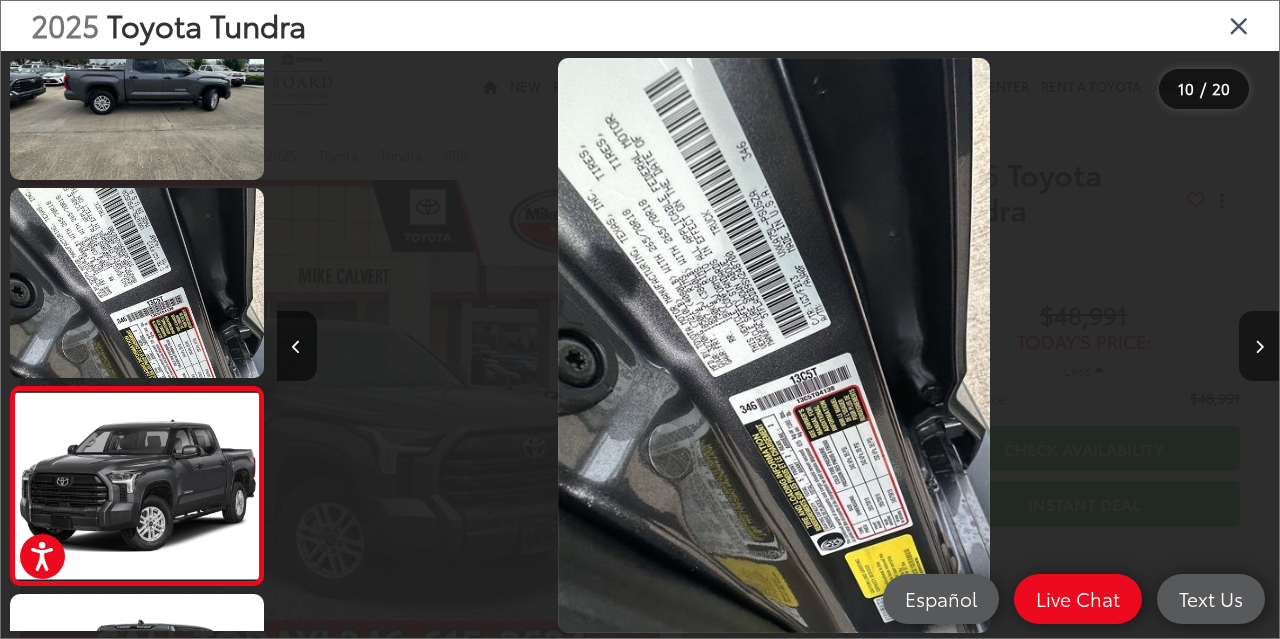 scroll, scrollTop: 0, scrollLeft: 8296, axis: horizontal 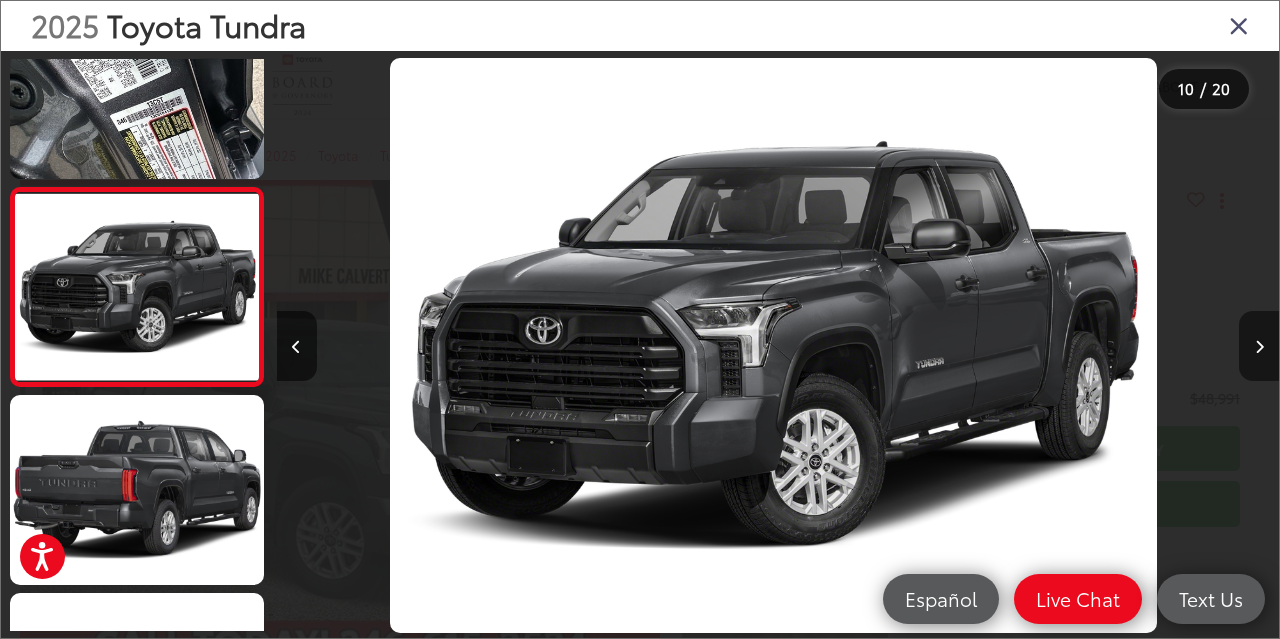 click at bounding box center [1259, 346] 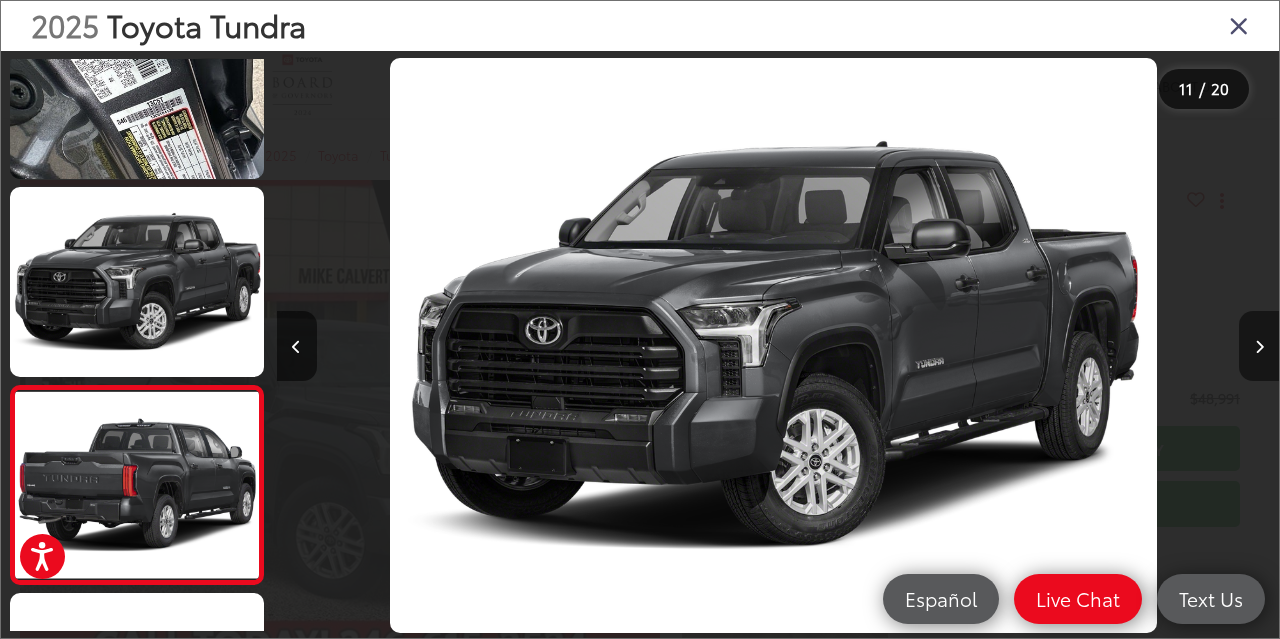 scroll, scrollTop: 0, scrollLeft: 9262, axis: horizontal 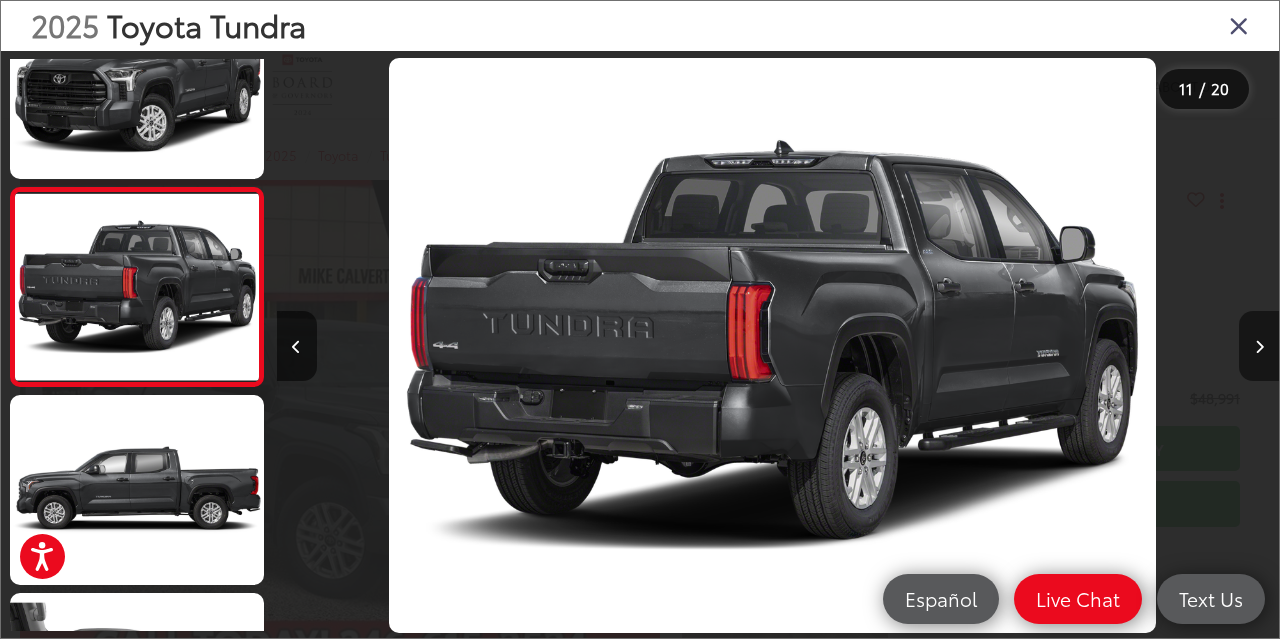 click at bounding box center [1259, 346] 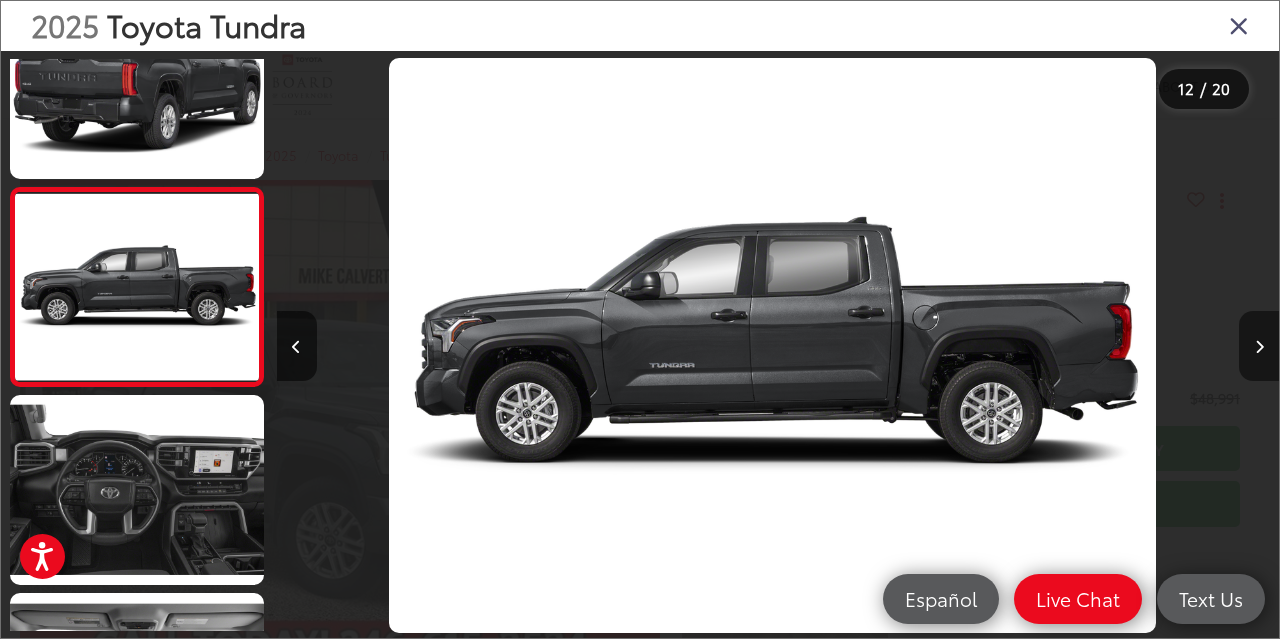 click at bounding box center [1259, 346] 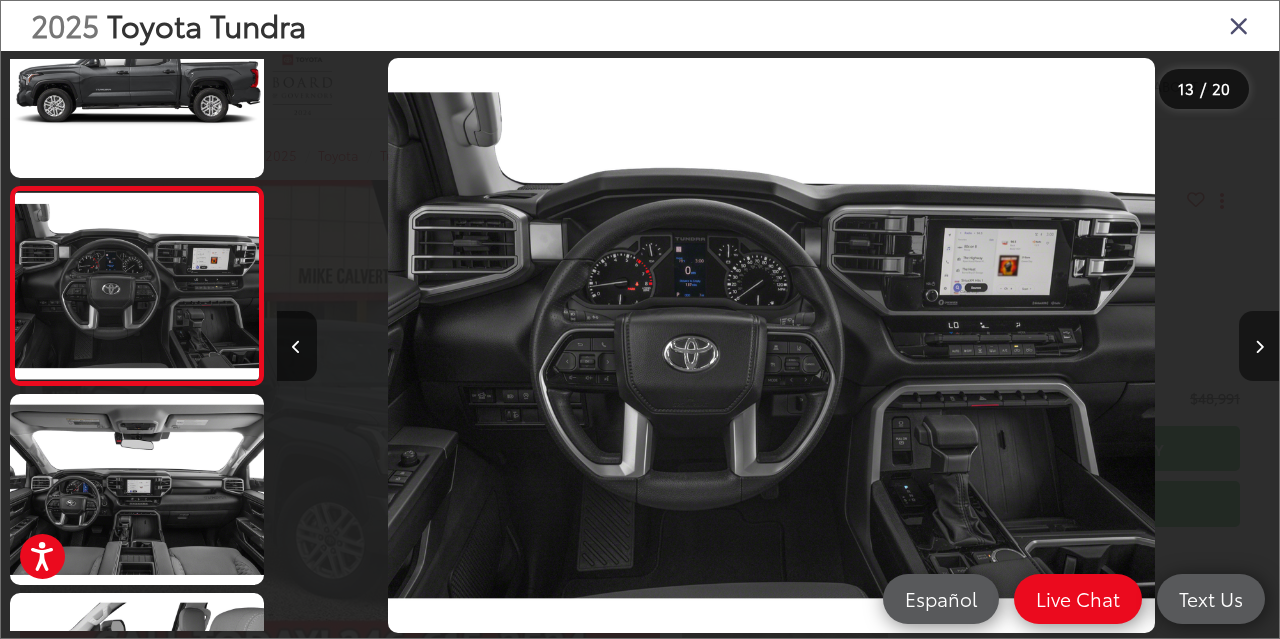 click at bounding box center [1259, 346] 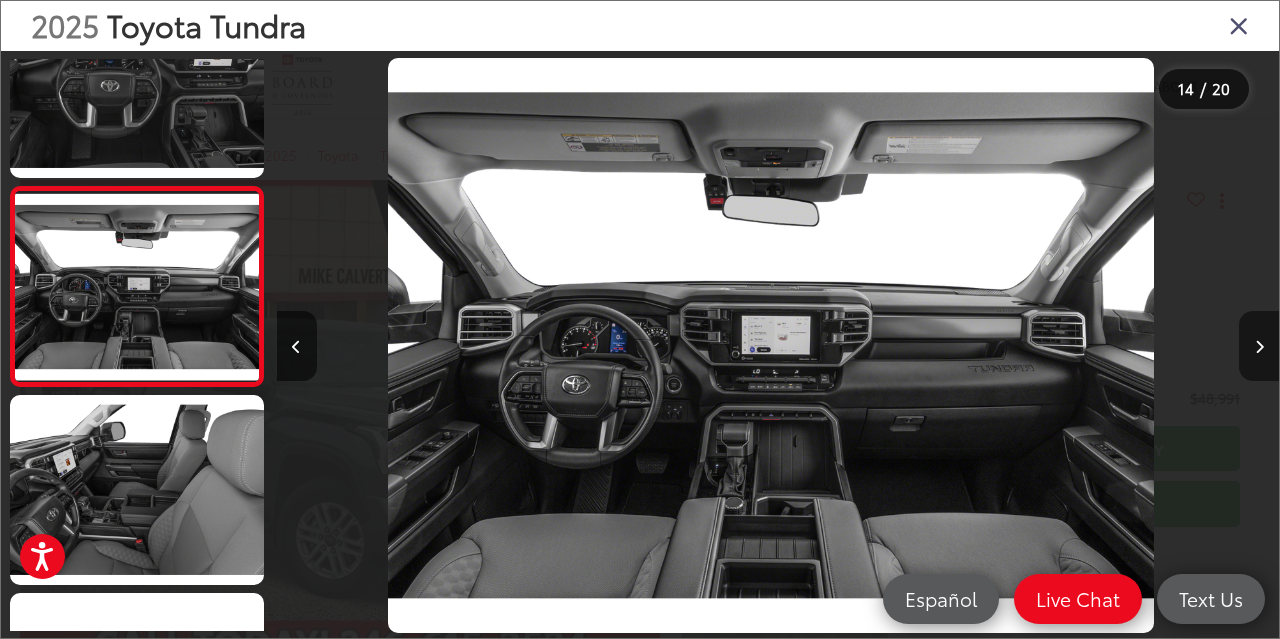 click at bounding box center (1259, 346) 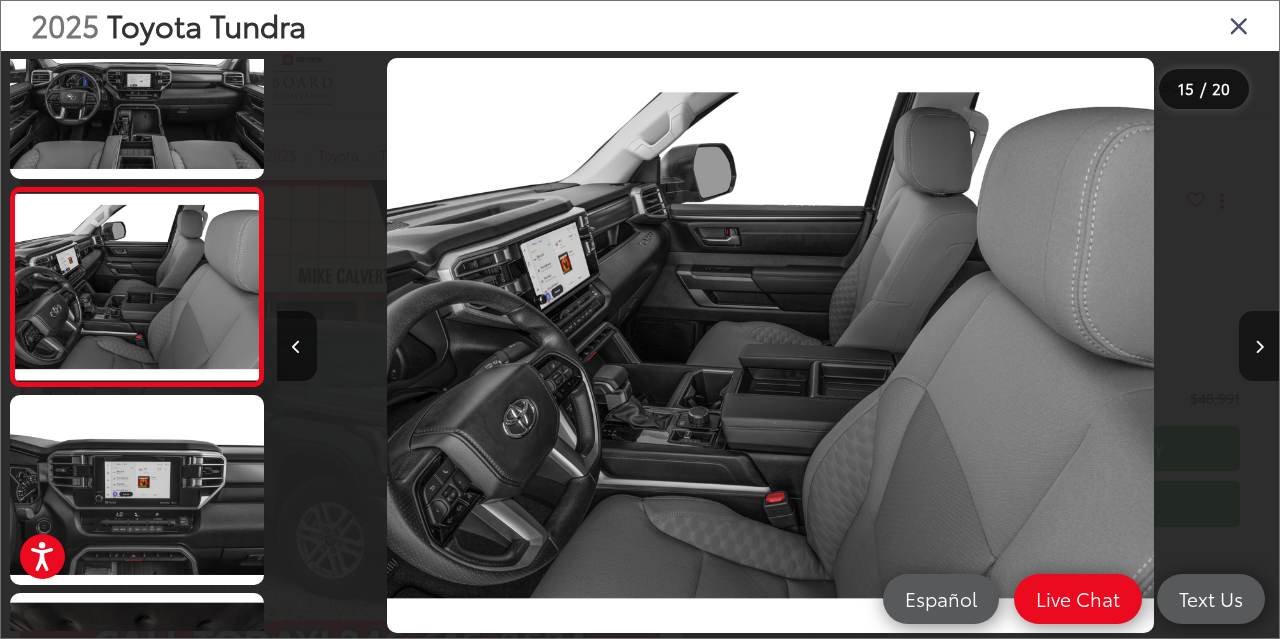 click at bounding box center (1259, 346) 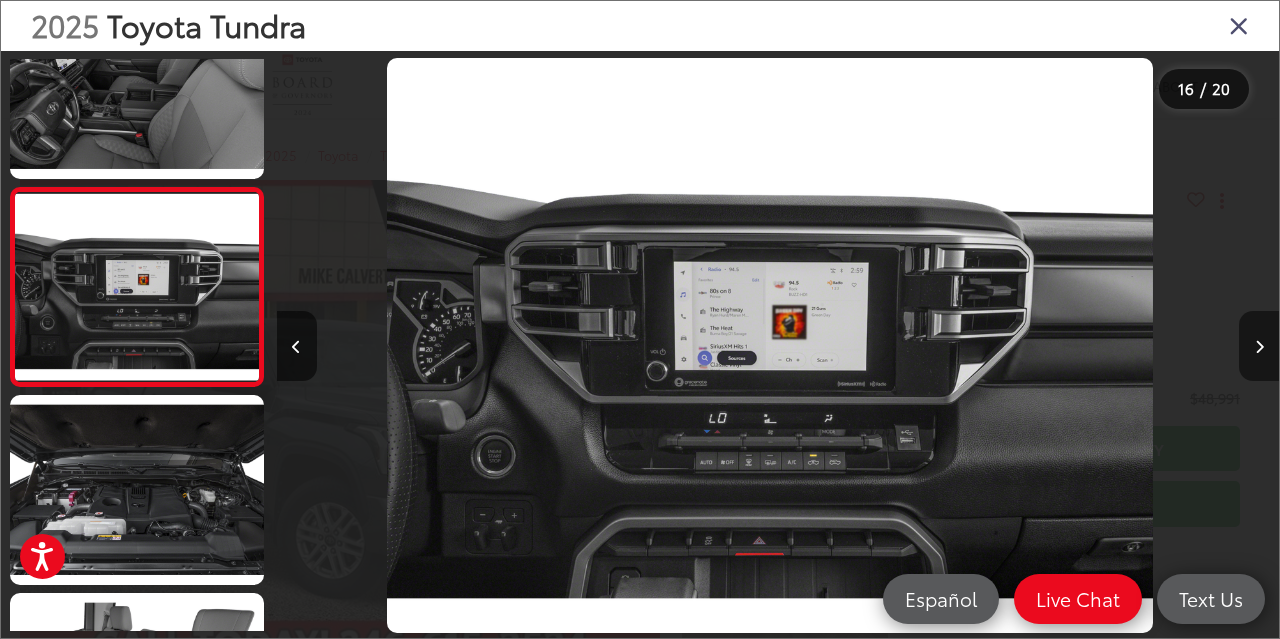 click at bounding box center (1259, 346) 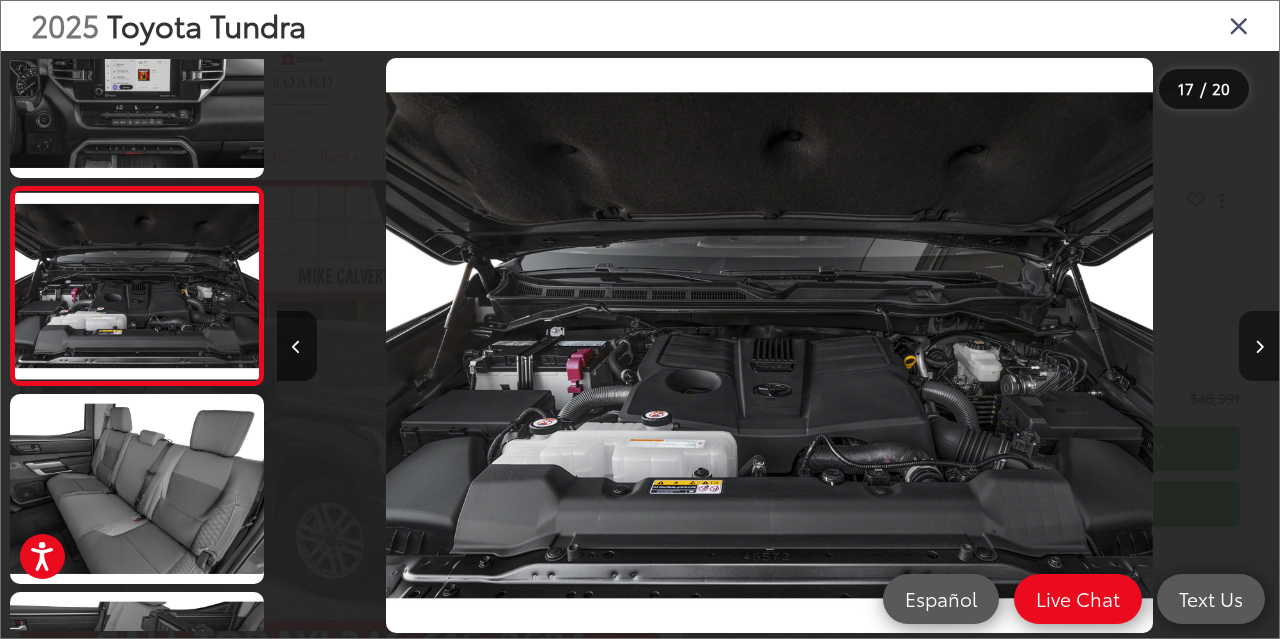 click at bounding box center (1259, 346) 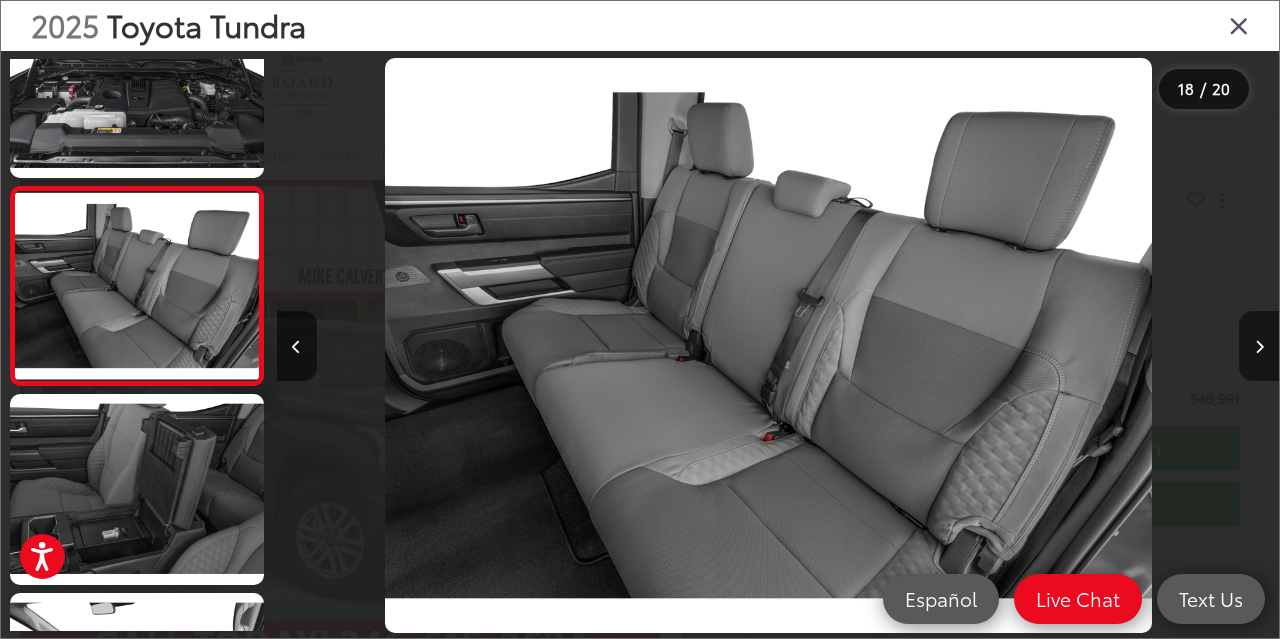 click at bounding box center (1259, 346) 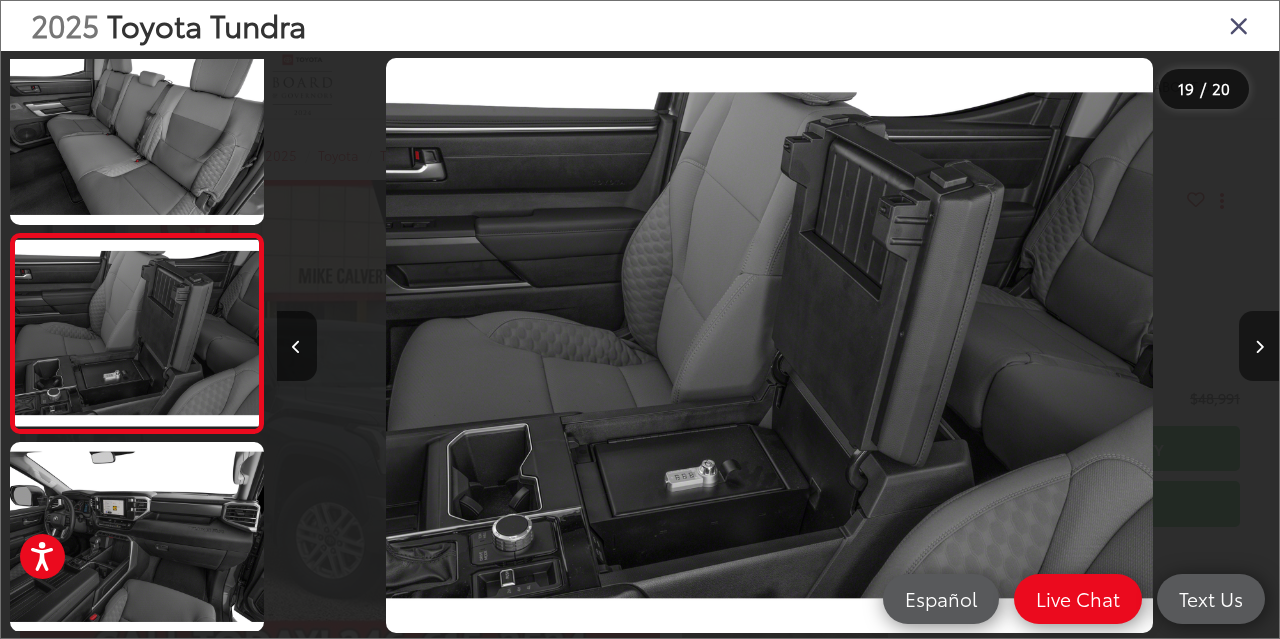 click at bounding box center (1259, 346) 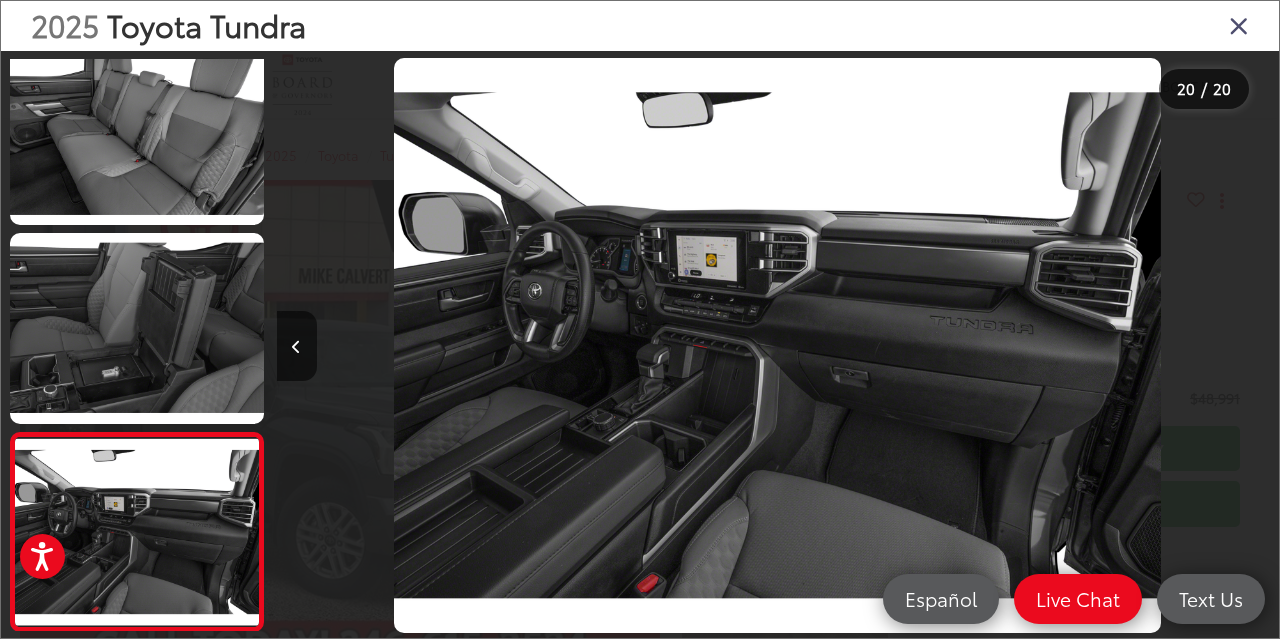 click at bounding box center [1153, 345] 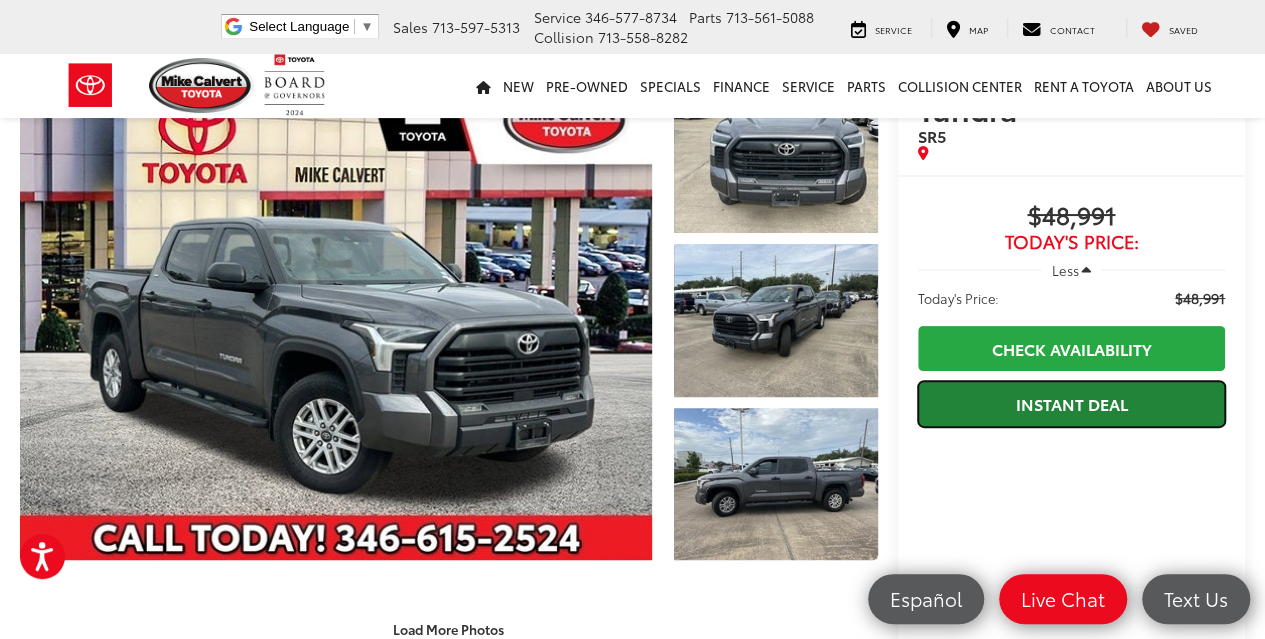 click on "Instant Deal" at bounding box center [1071, 403] 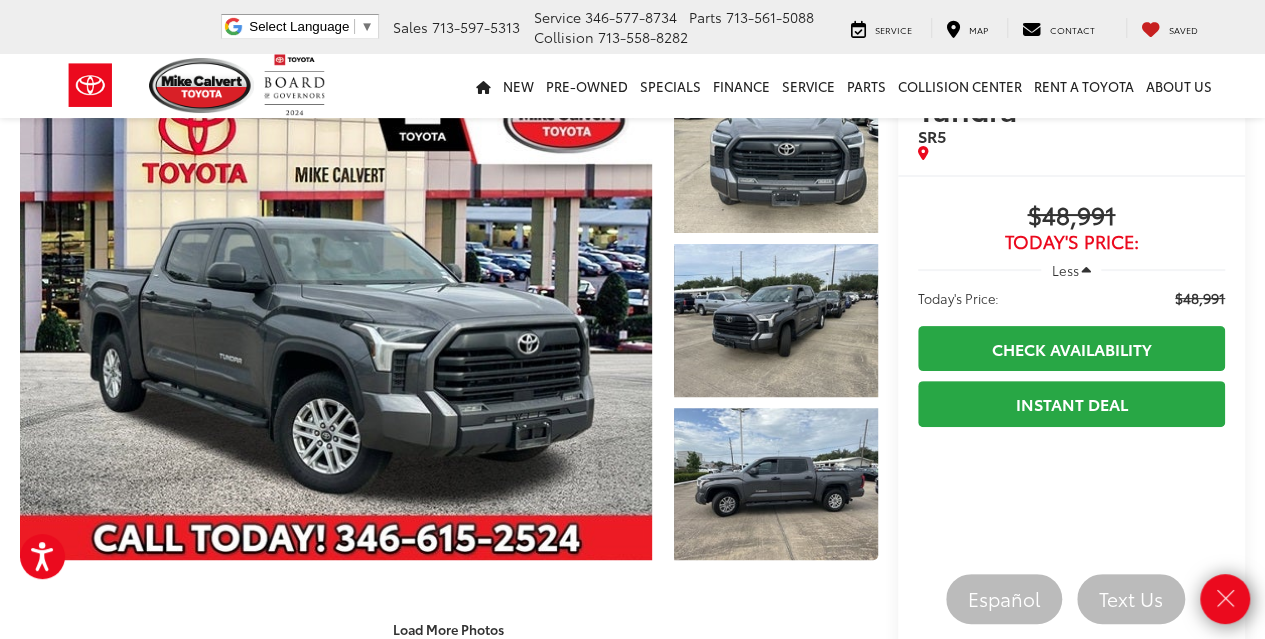 click on "Load More Photos" at bounding box center (449, 628) 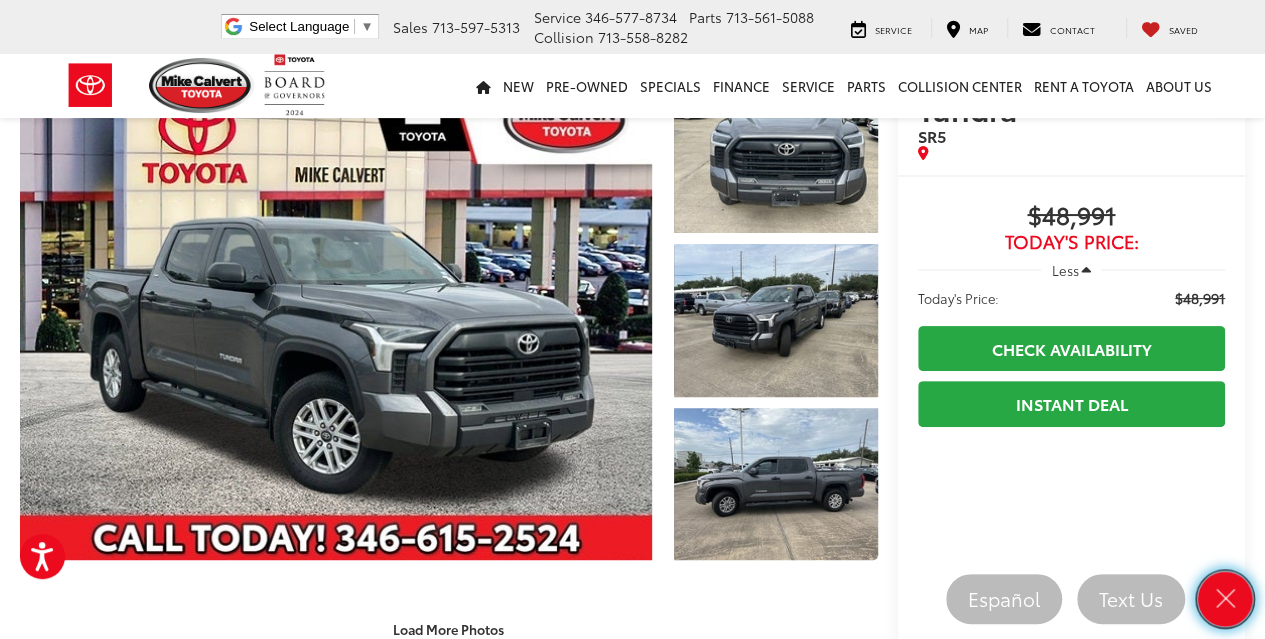 click at bounding box center (1225, 599) 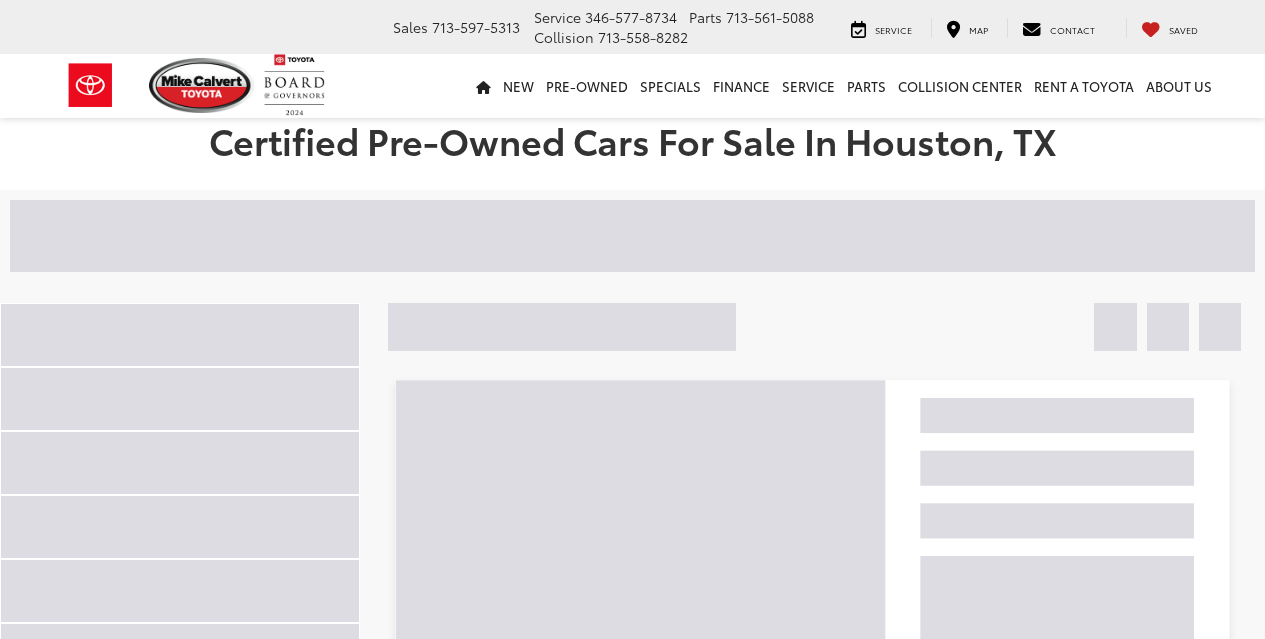 scroll, scrollTop: 72, scrollLeft: 0, axis: vertical 